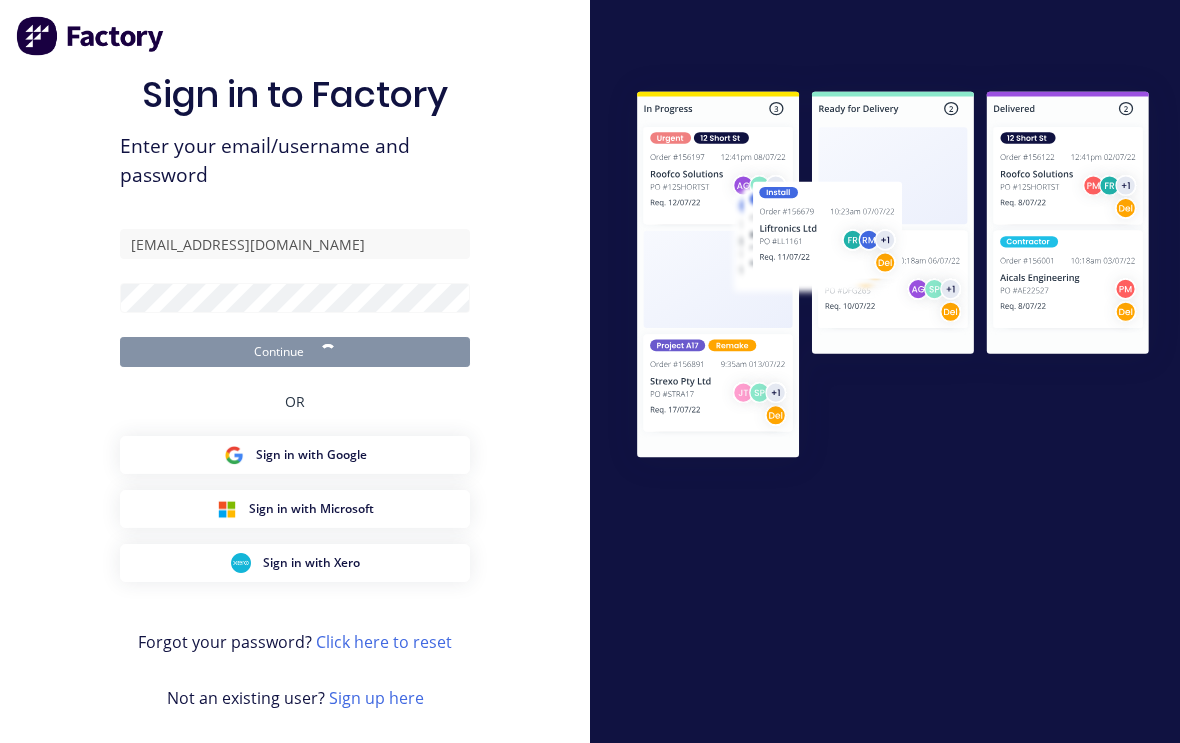 scroll, scrollTop: 34, scrollLeft: 0, axis: vertical 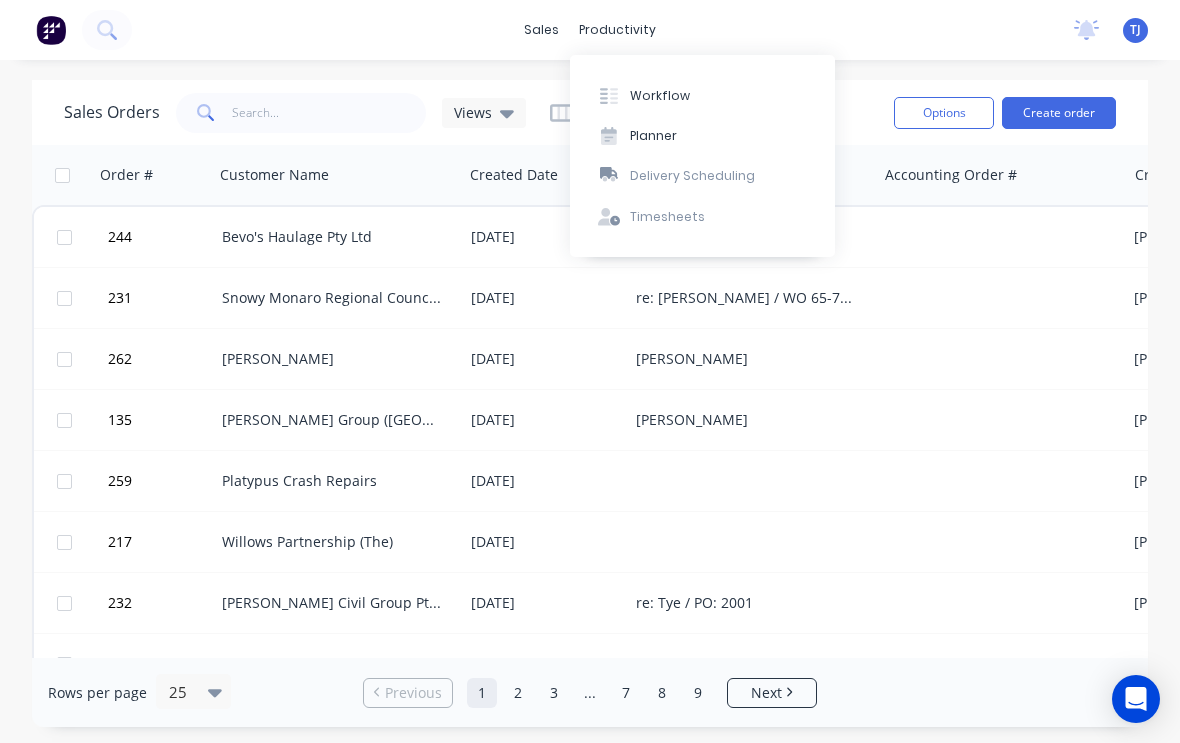click on "Workflow" at bounding box center [660, 96] 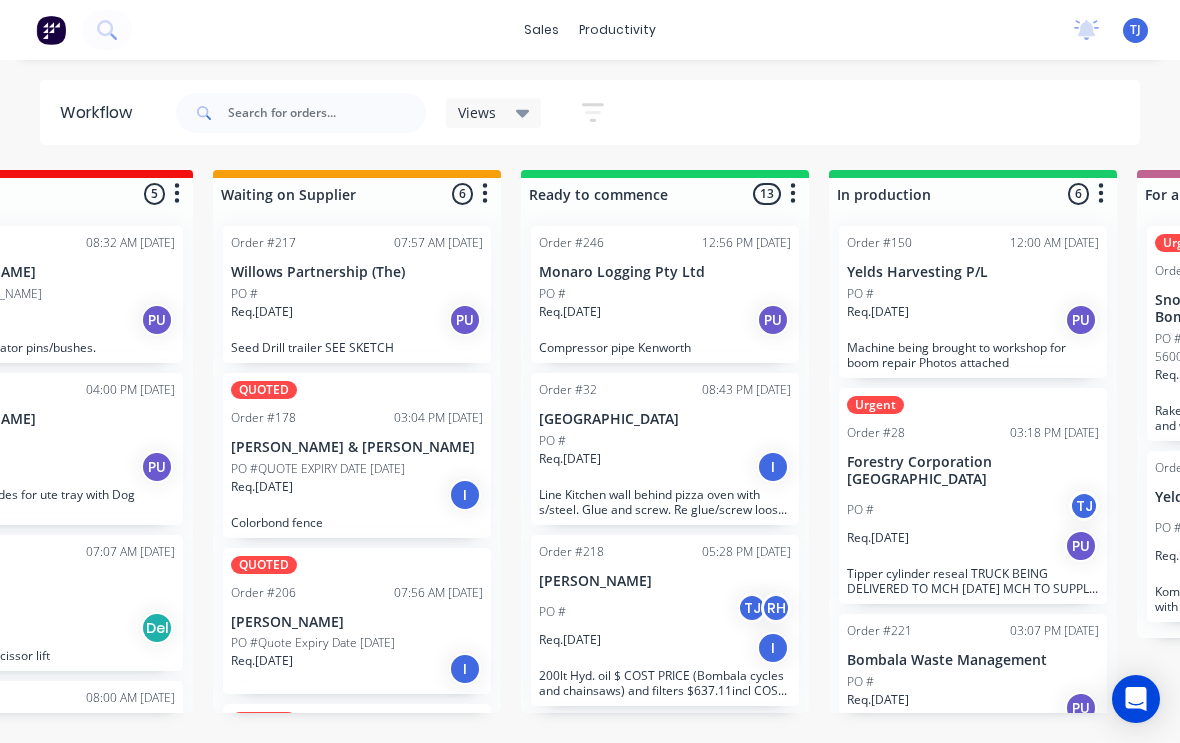 scroll, scrollTop: 0, scrollLeft: 451, axis: horizontal 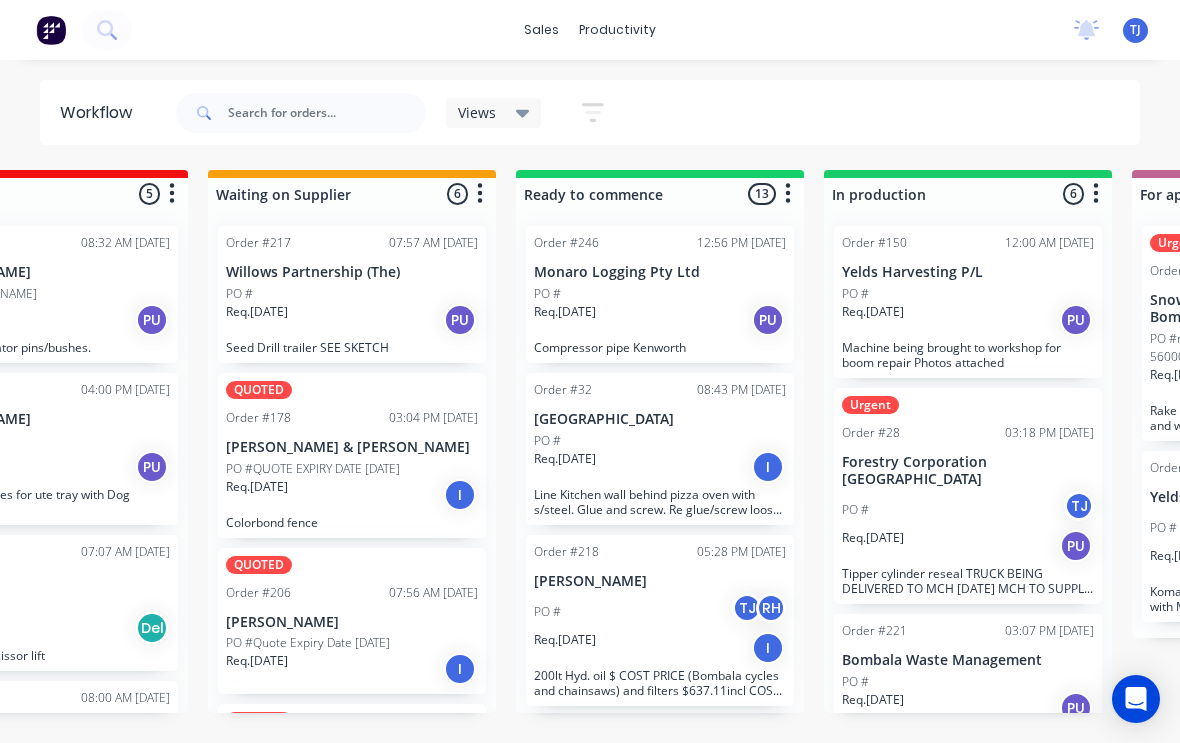 click on "PO # TJ" at bounding box center [968, 510] 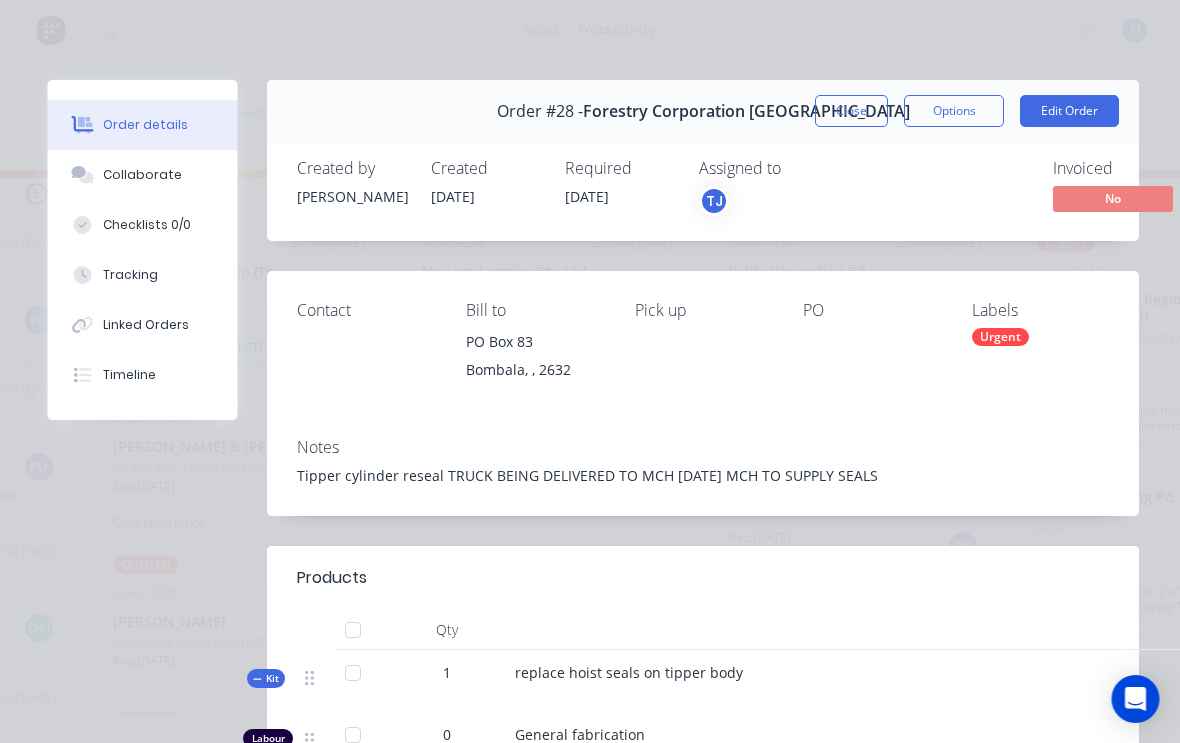scroll, scrollTop: 0, scrollLeft: 568, axis: horizontal 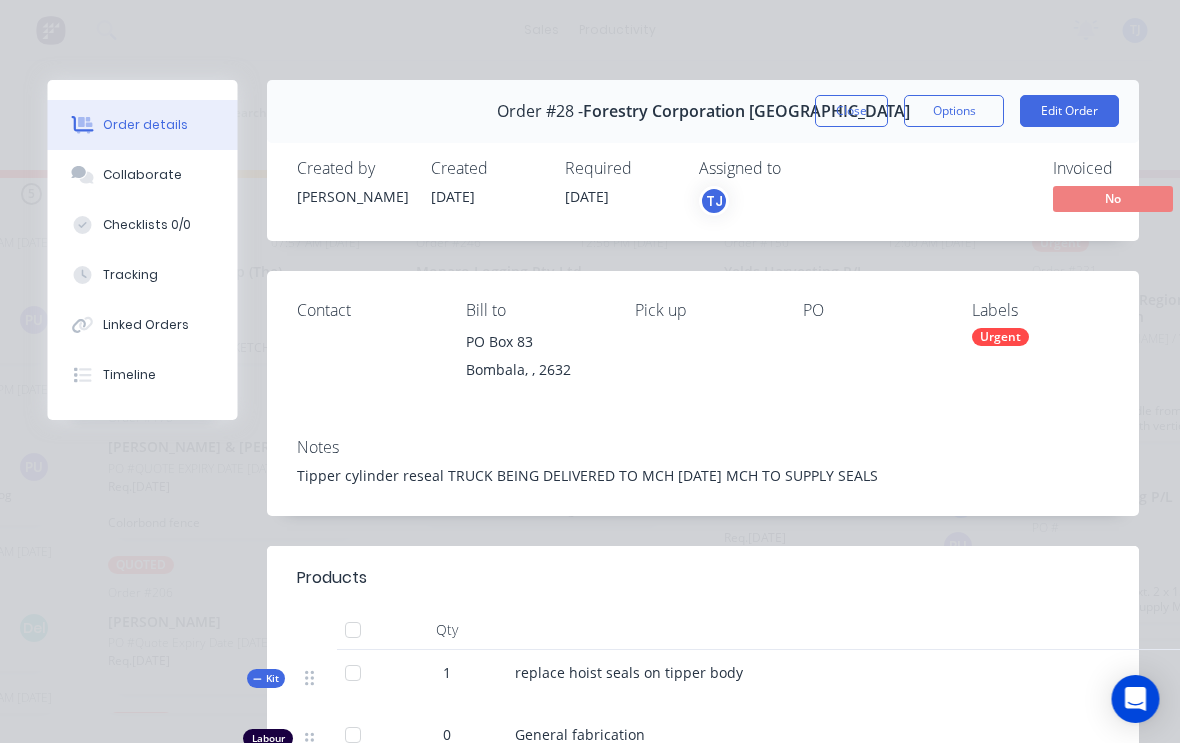 click on "Edit Order" at bounding box center (1070, 111) 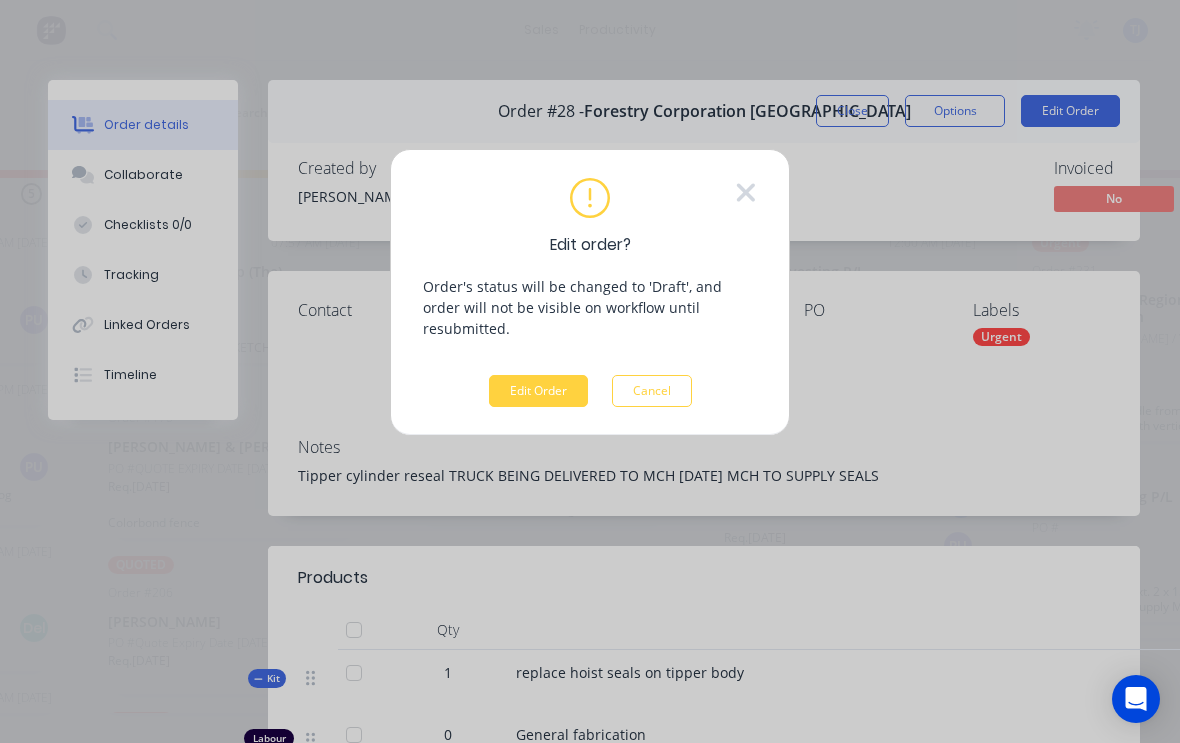 click on "Edit Order" at bounding box center (538, 391) 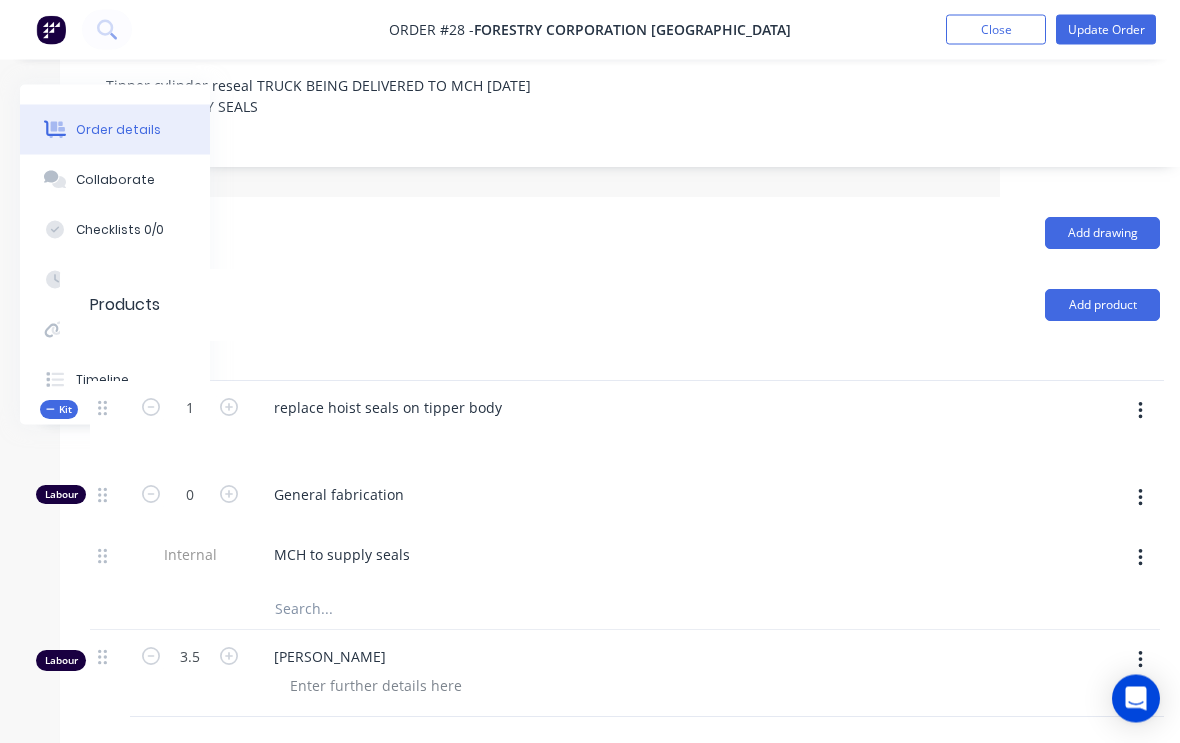 scroll, scrollTop: 363, scrollLeft: 180, axis: both 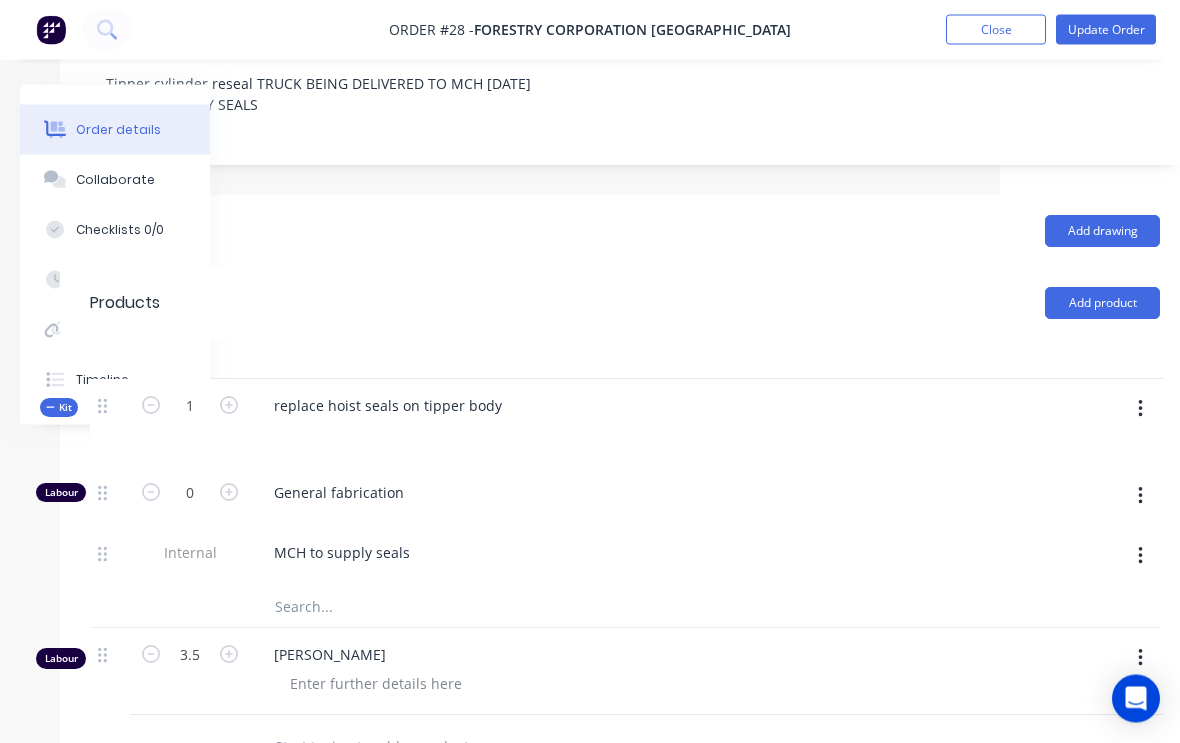 click 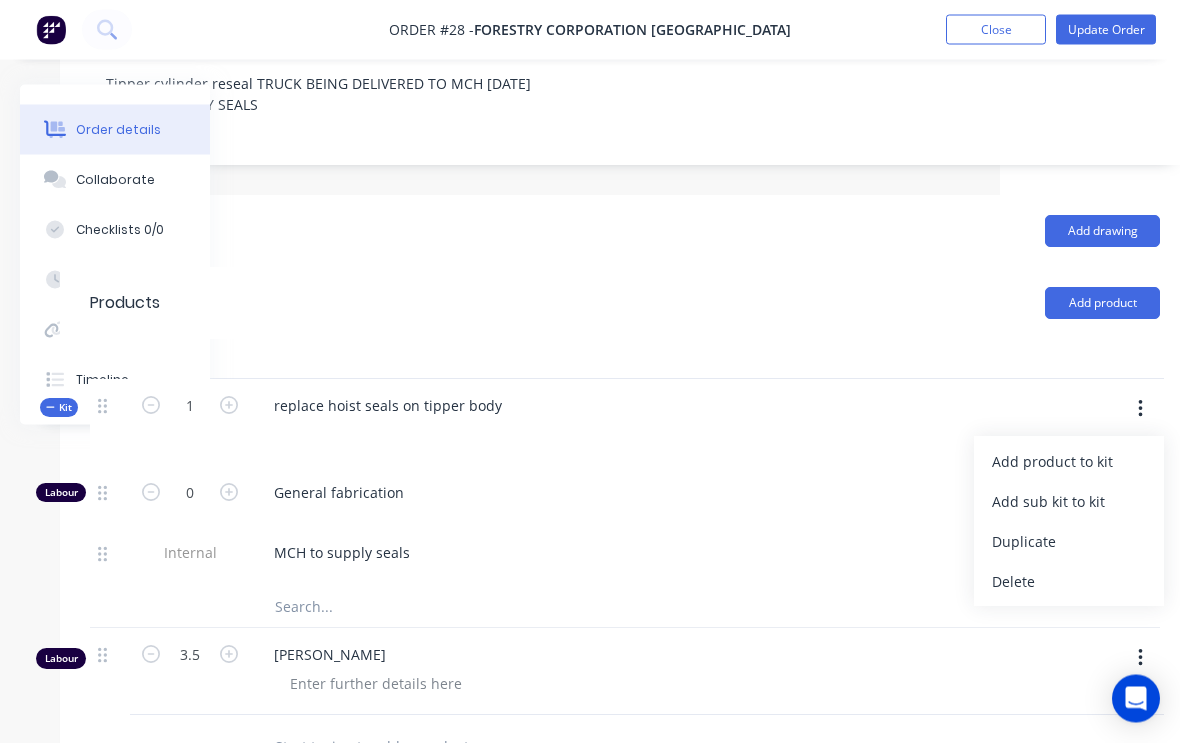 scroll, scrollTop: 364, scrollLeft: 180, axis: both 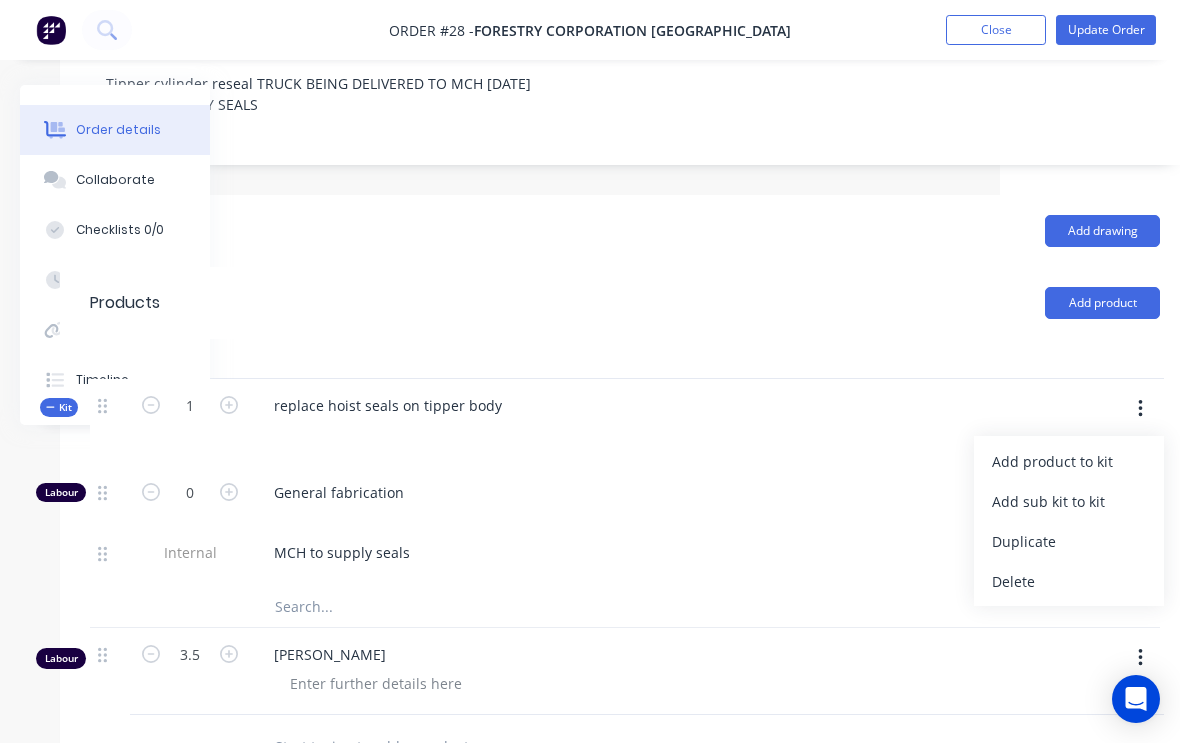 click on "Add product to kit" at bounding box center [1069, 461] 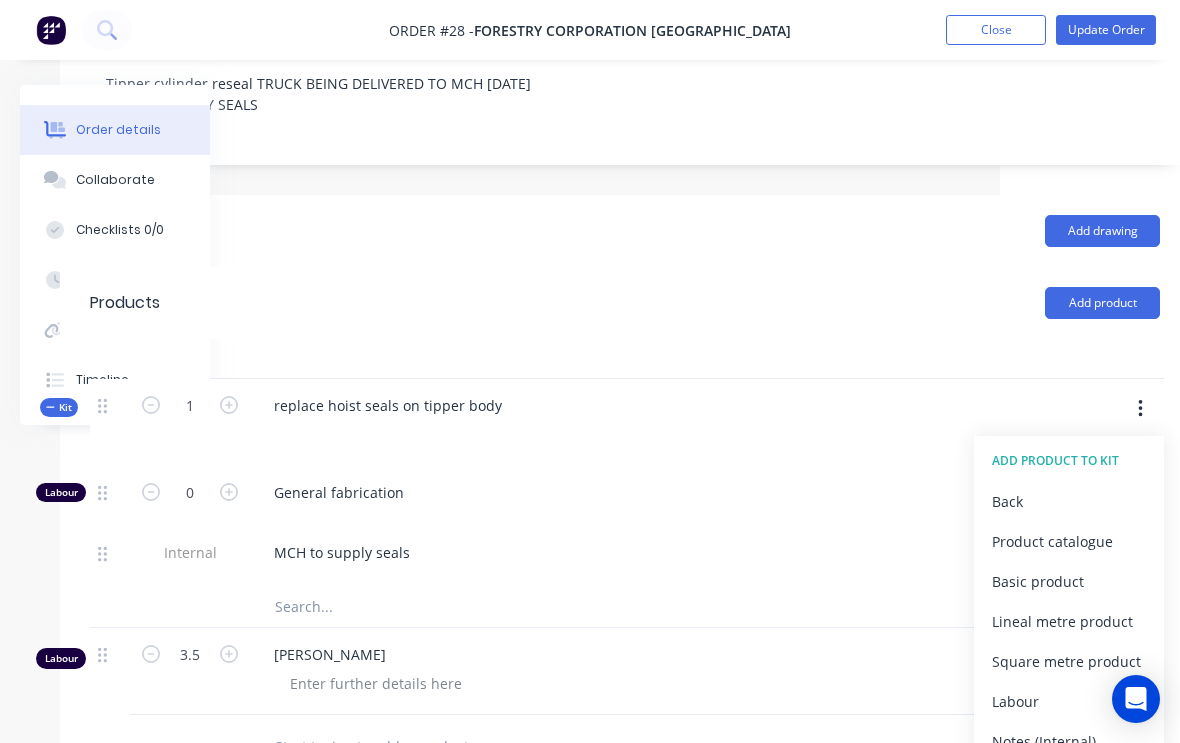 click on "Product catalogue" at bounding box center [1069, 541] 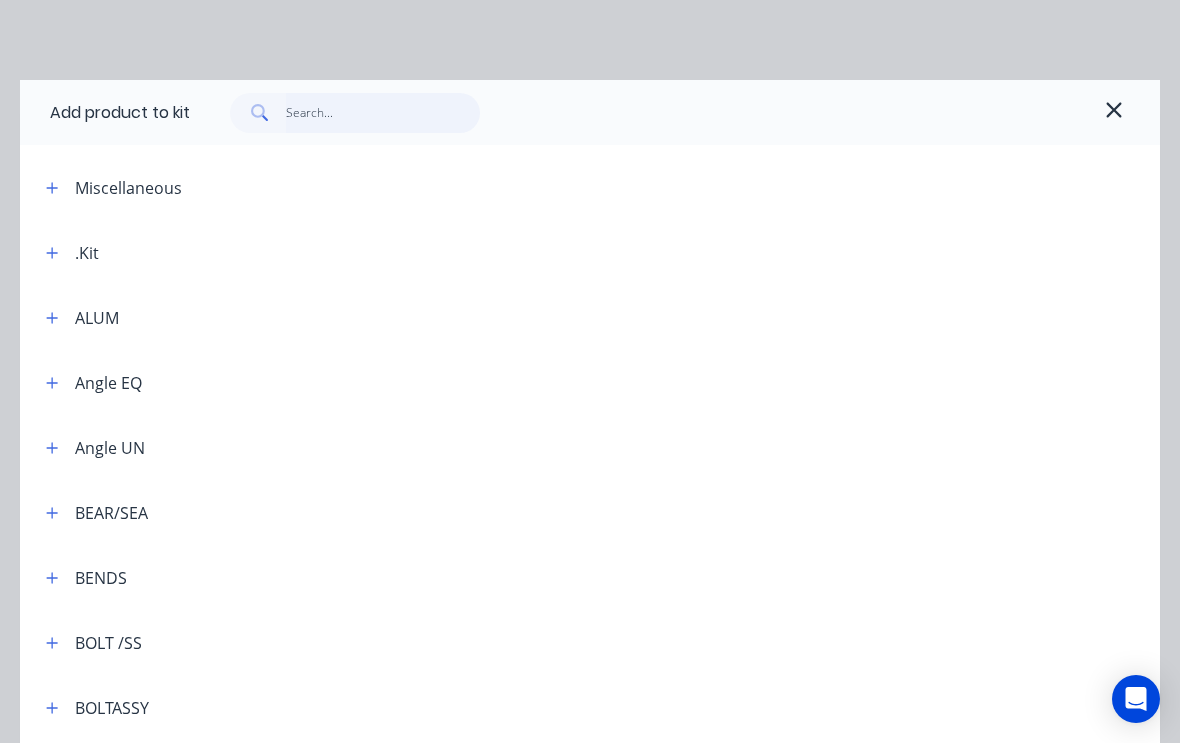 click at bounding box center [383, 113] 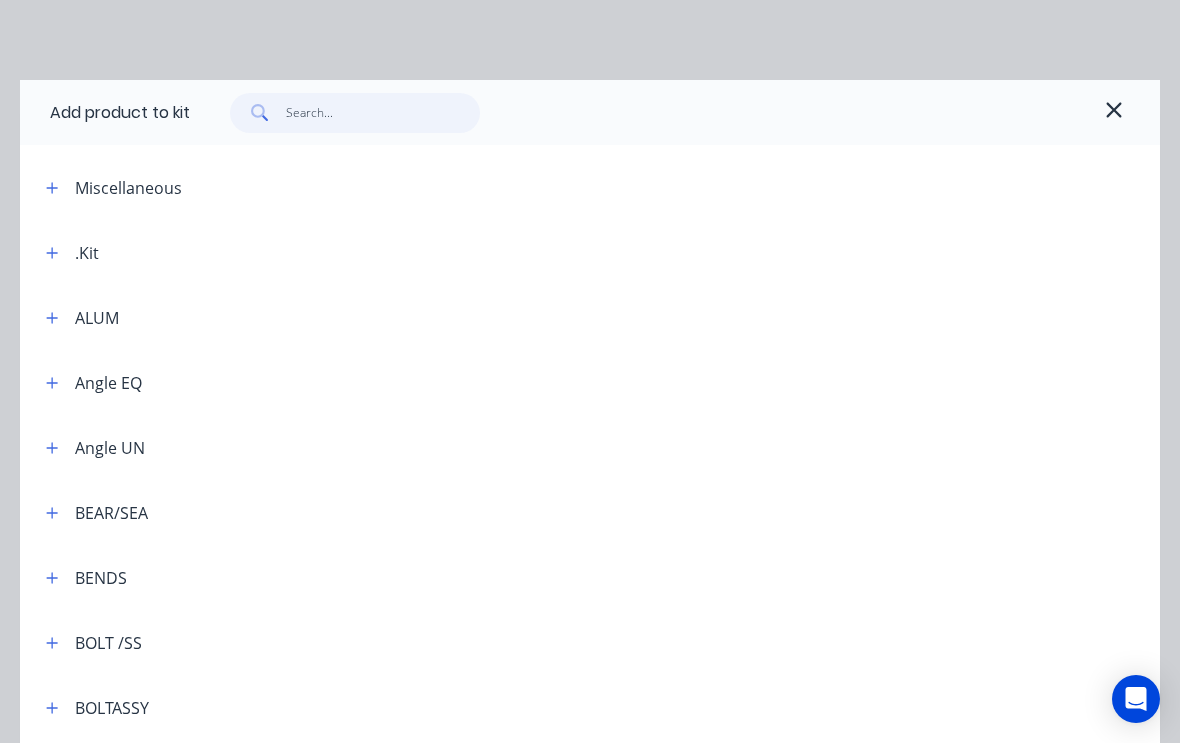 scroll, scrollTop: 363, scrollLeft: 180, axis: both 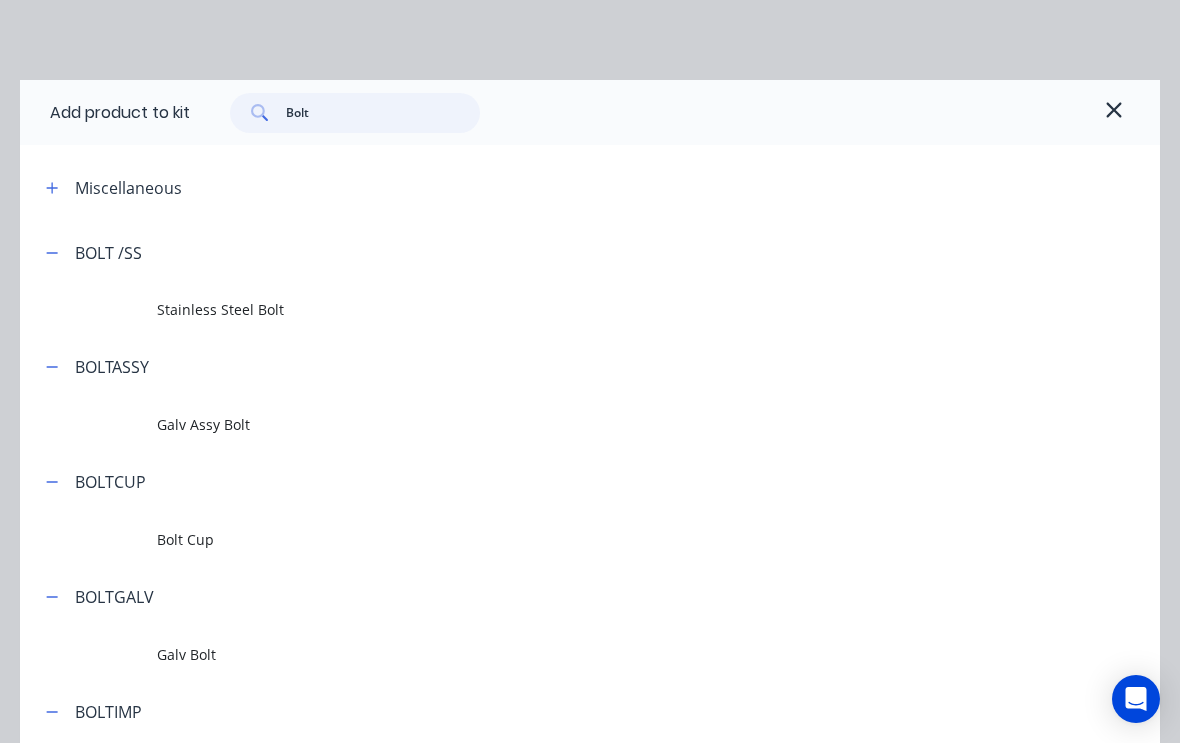 type on "Bolti" 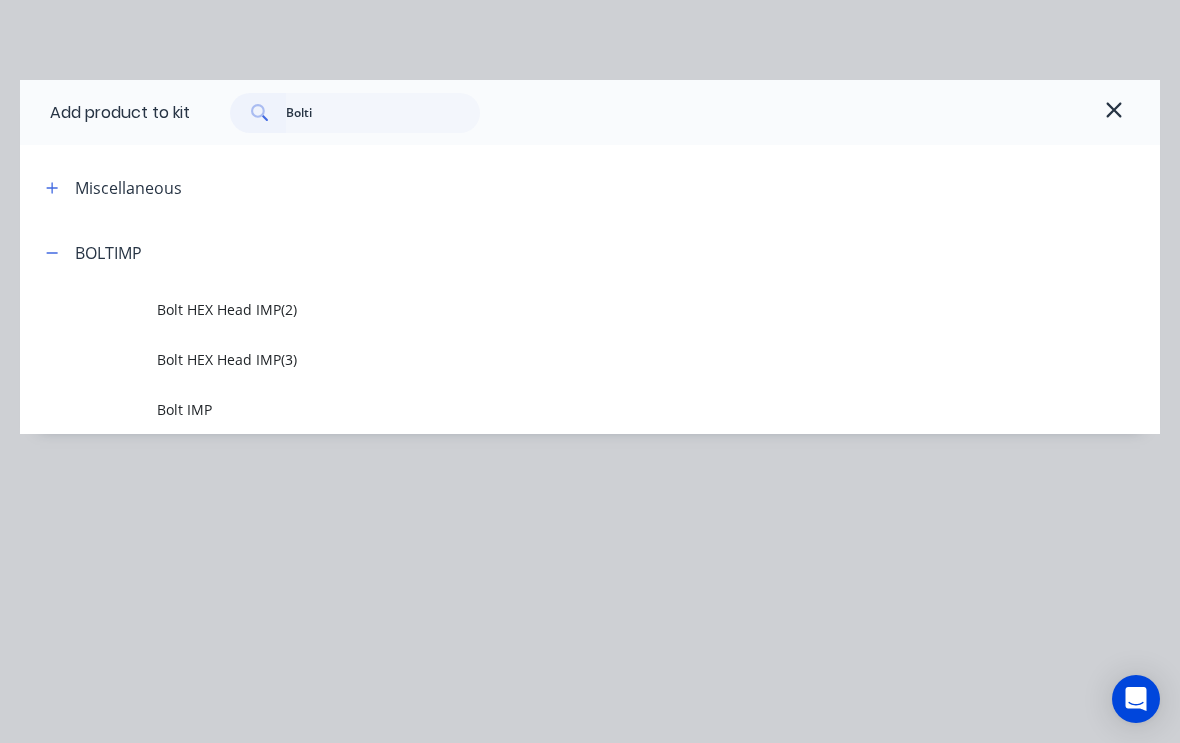 click on "Bolt HEX Head IMP(2)" at bounding box center (558, 309) 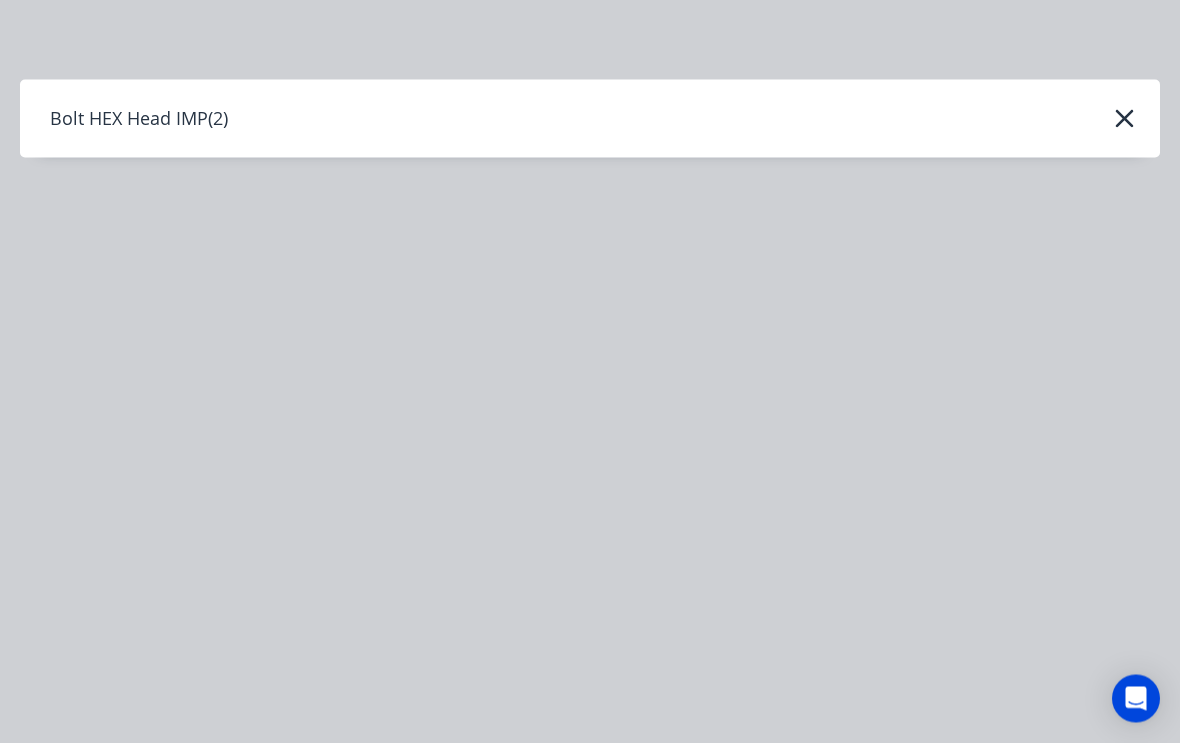 scroll, scrollTop: 364, scrollLeft: 180, axis: both 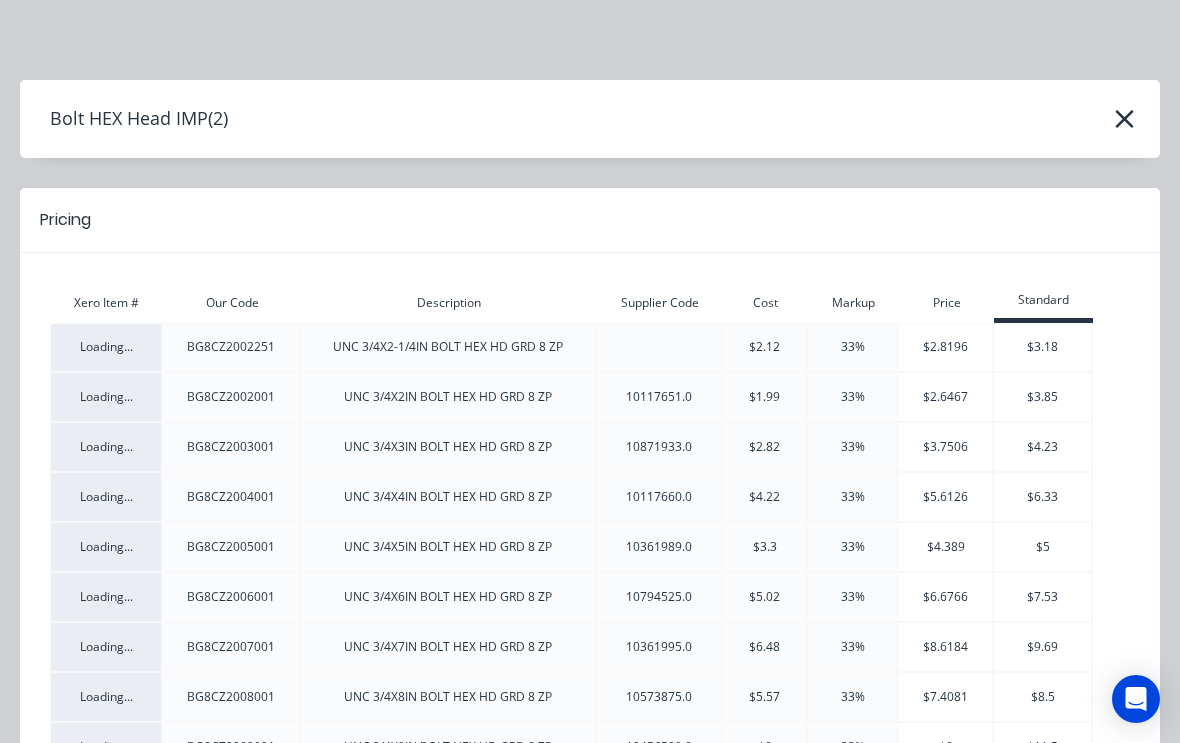 click 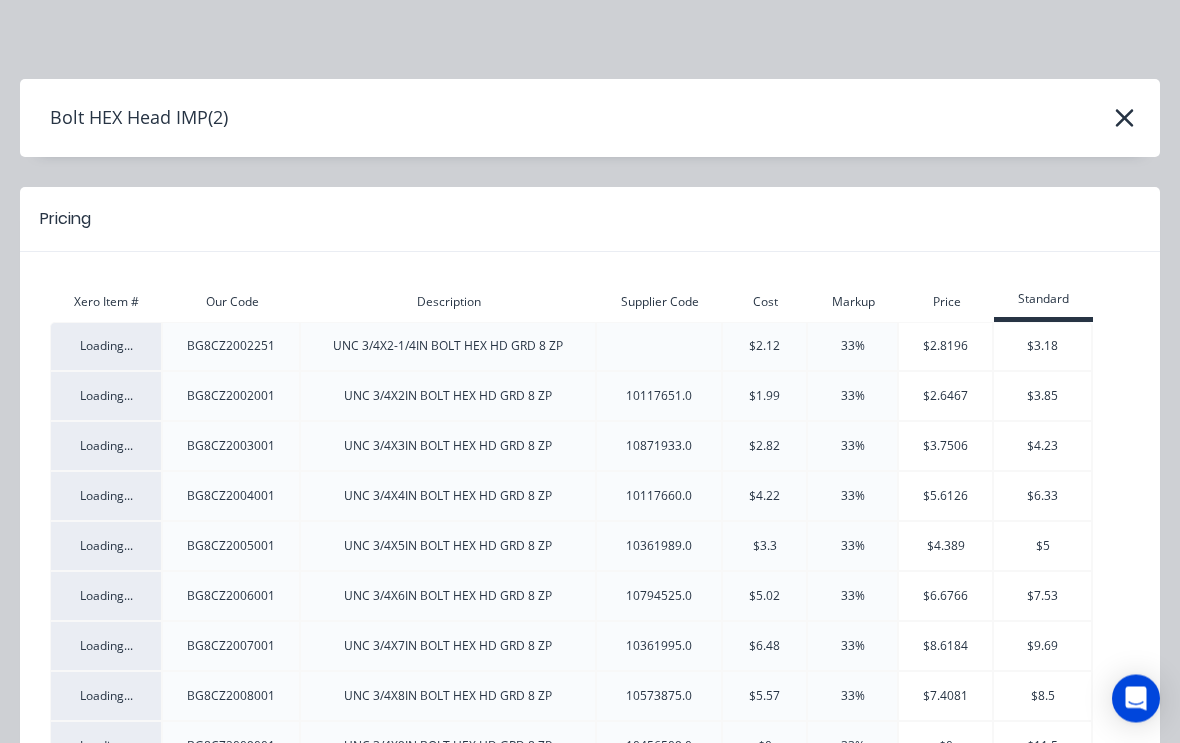 scroll, scrollTop: 0, scrollLeft: 180, axis: horizontal 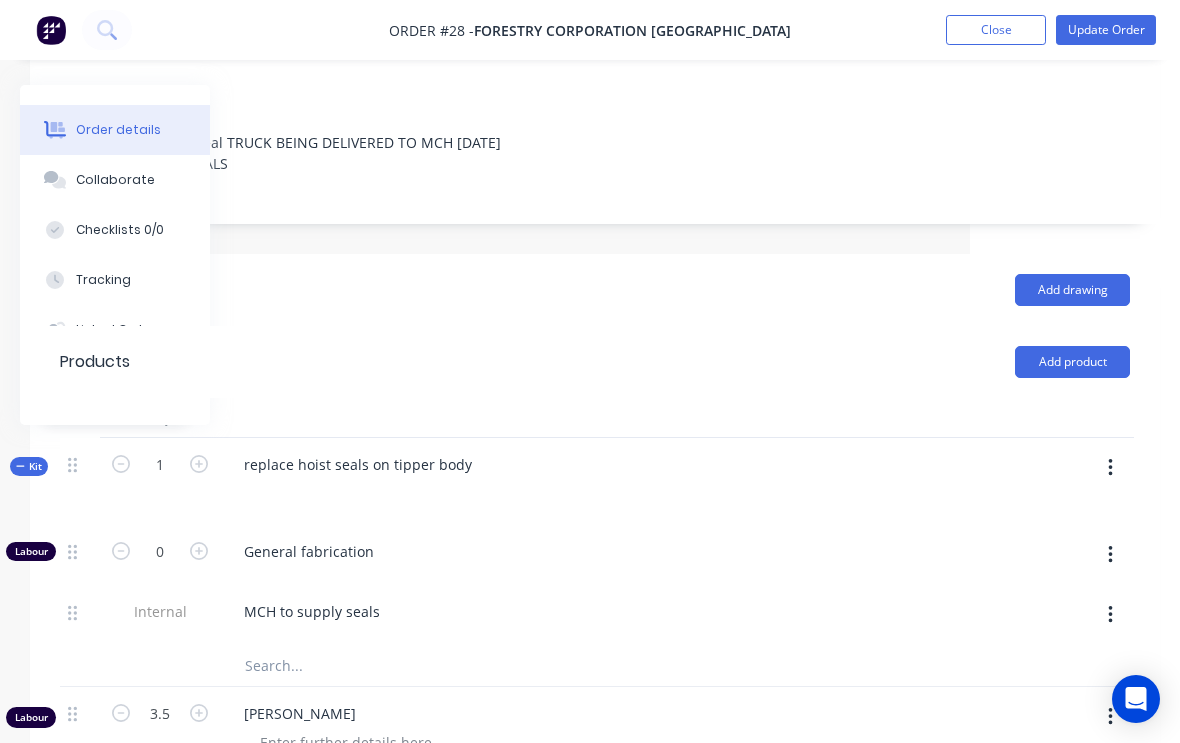 click at bounding box center [1110, 468] 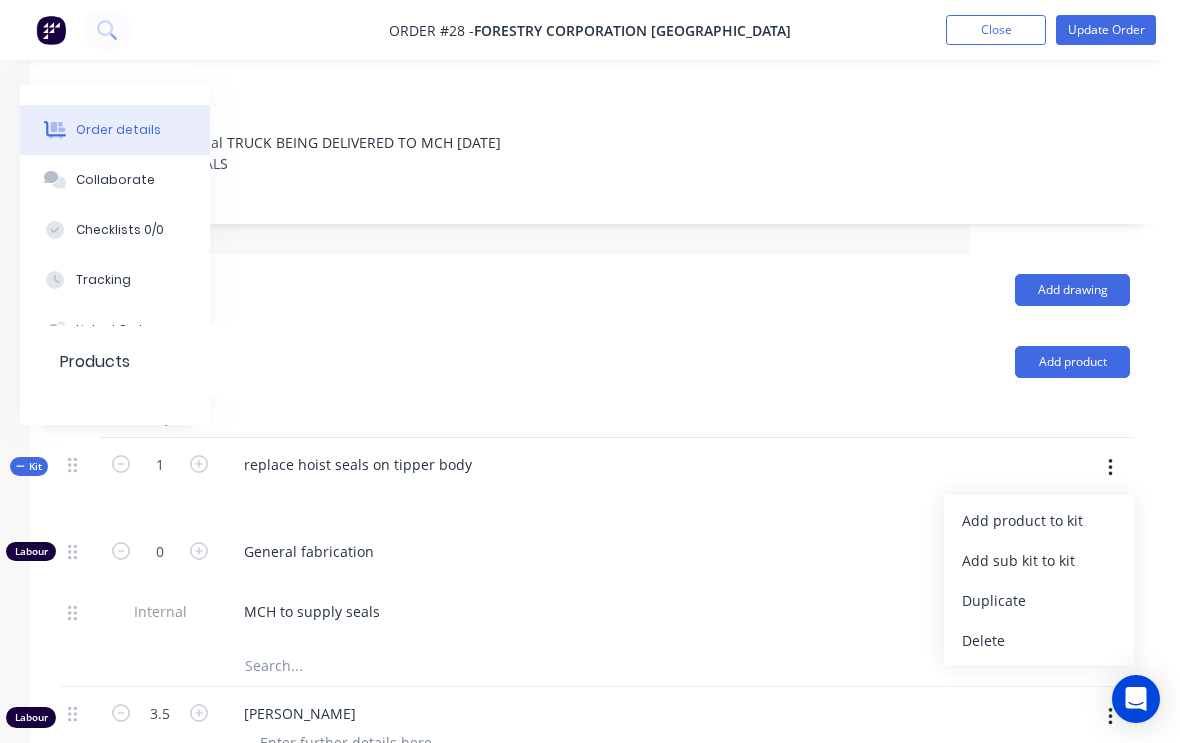 click on "Add product to kit" at bounding box center [1039, 520] 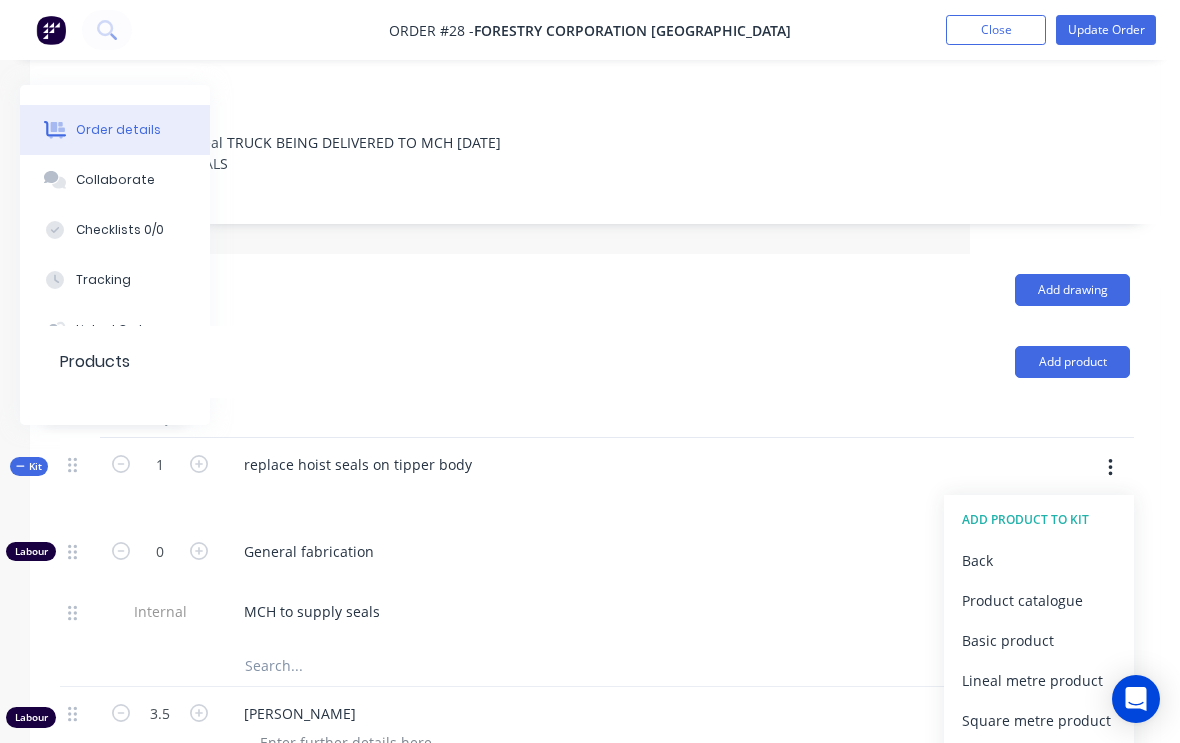 click on "Product catalogue" at bounding box center [1039, 600] 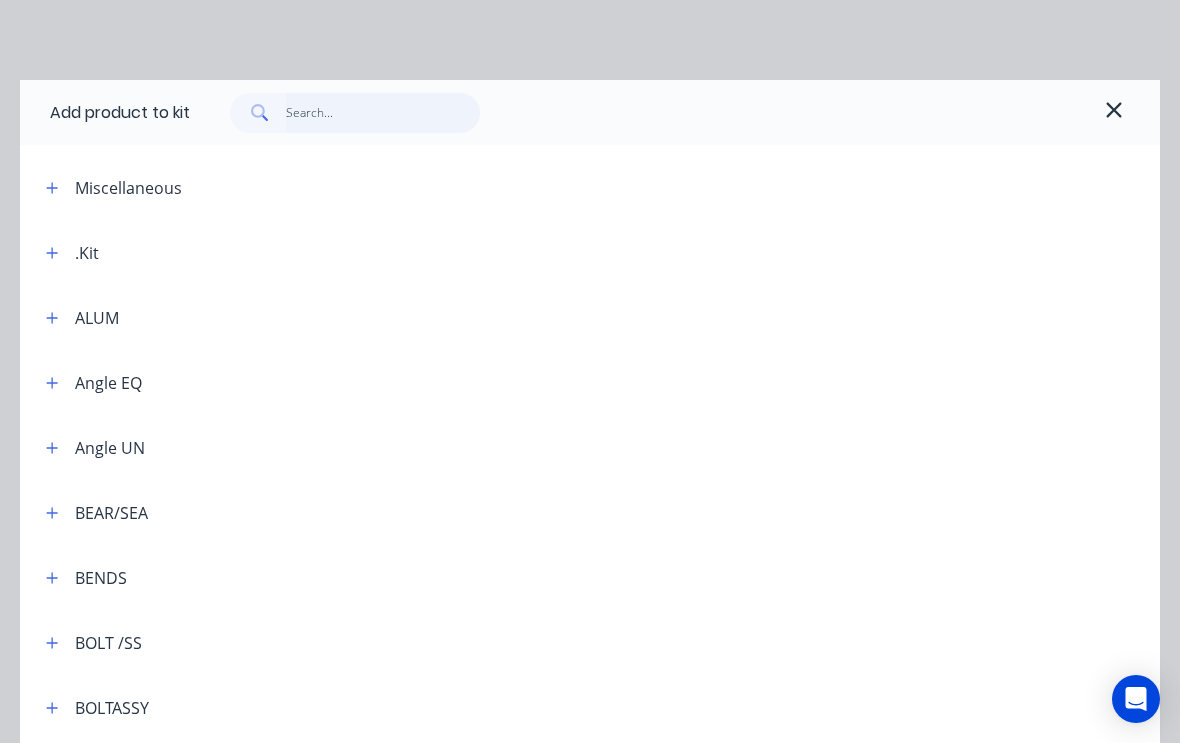 click at bounding box center [383, 113] 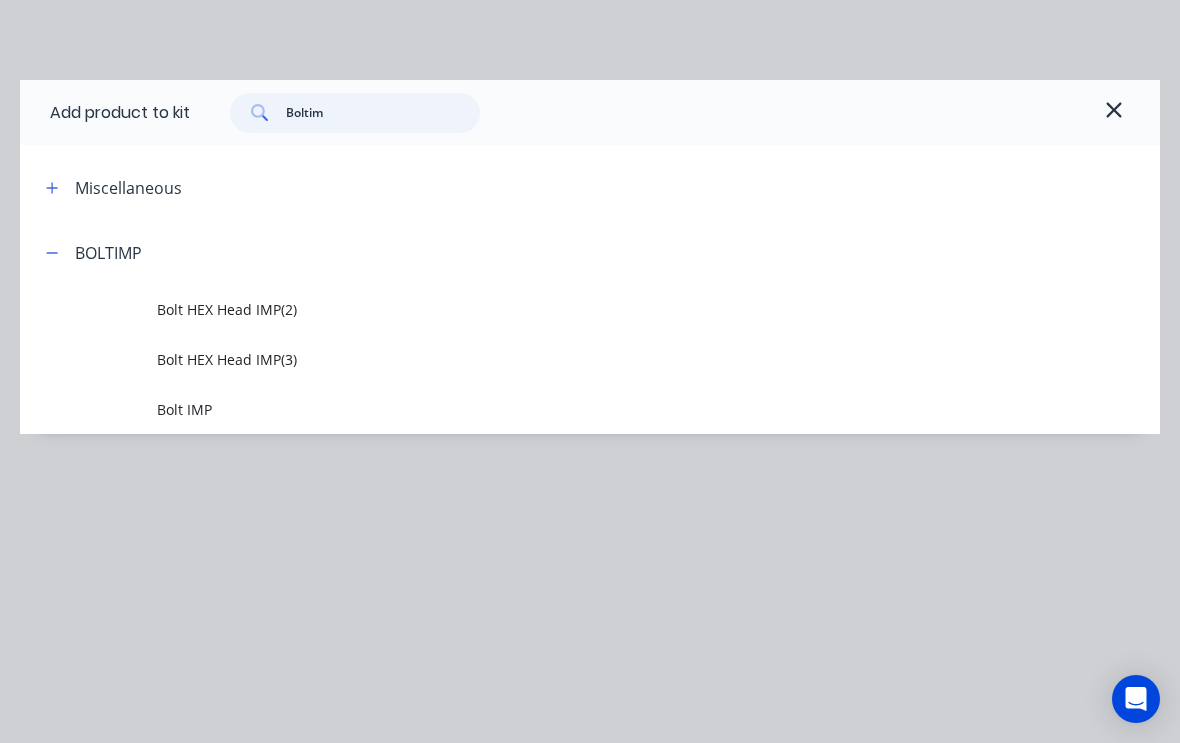 type on "Boltimp" 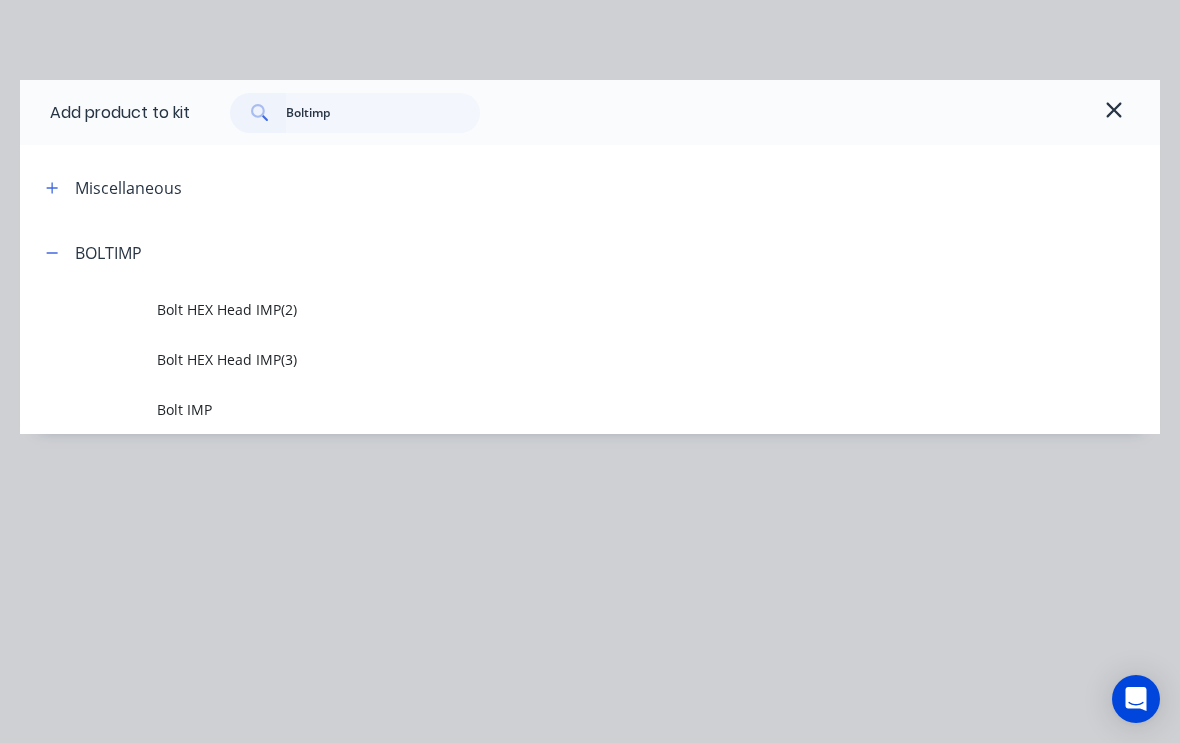 click on "Bolt HEX Head IMP(3)" at bounding box center [558, 359] 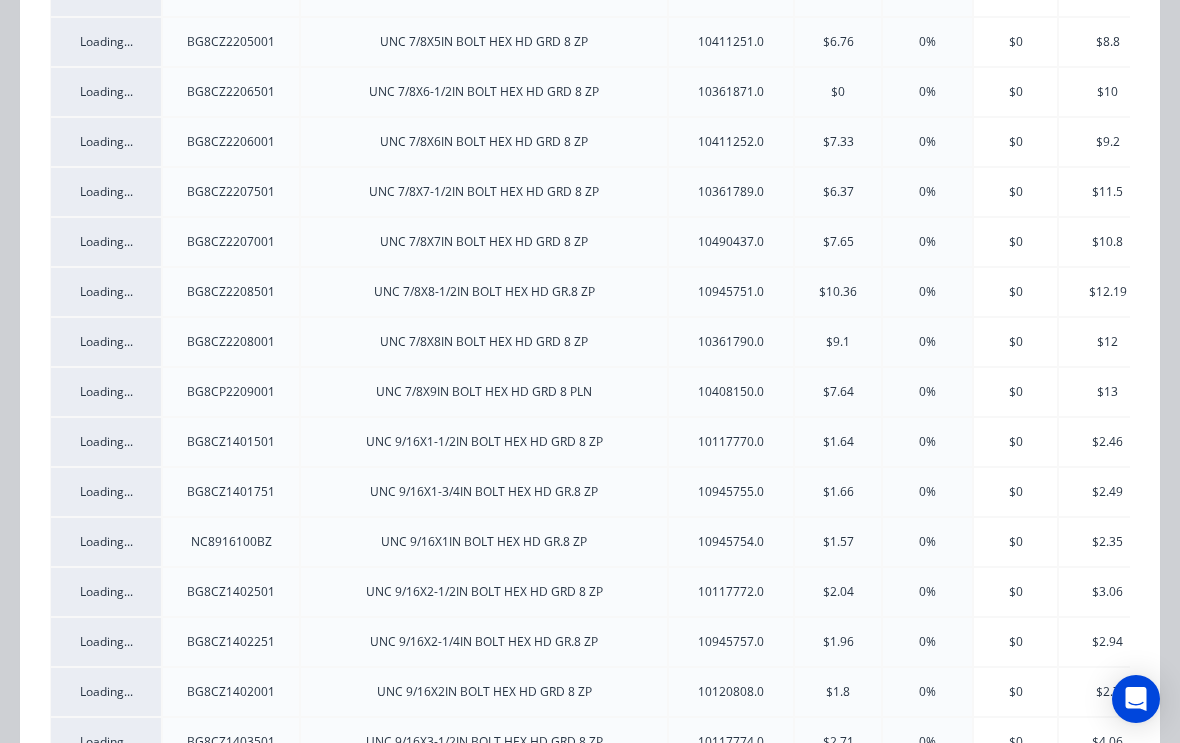 scroll, scrollTop: 1964, scrollLeft: 0, axis: vertical 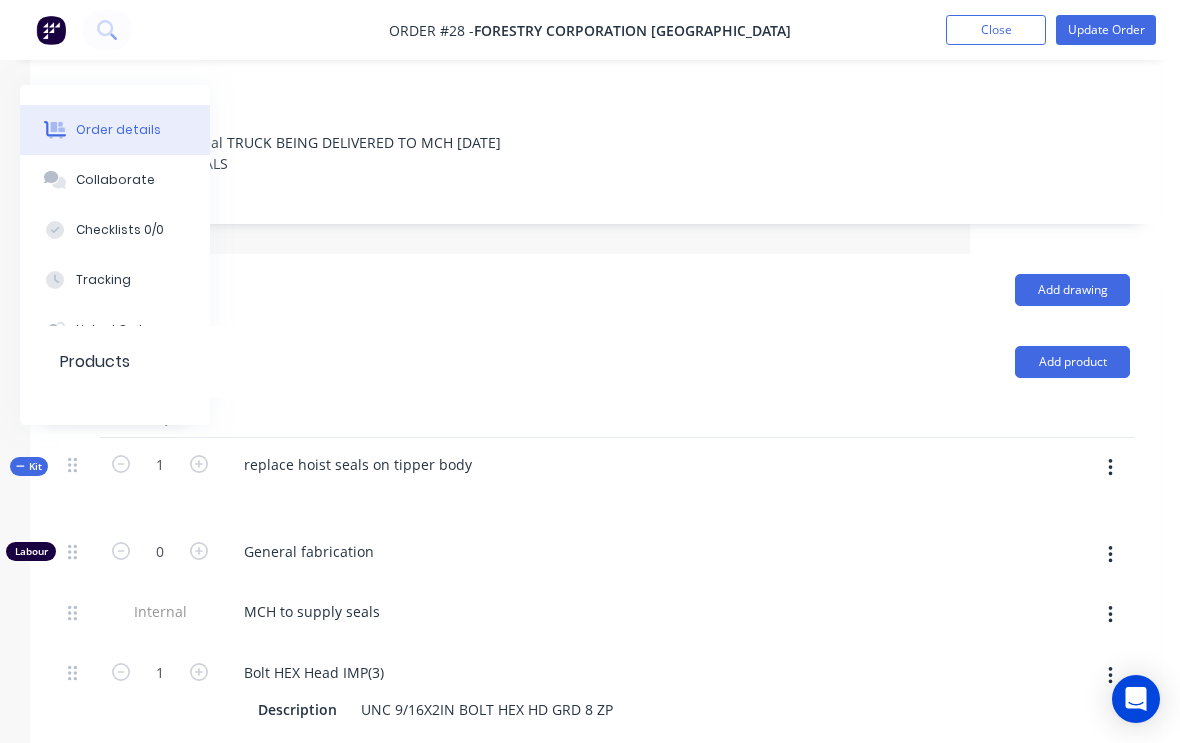 click 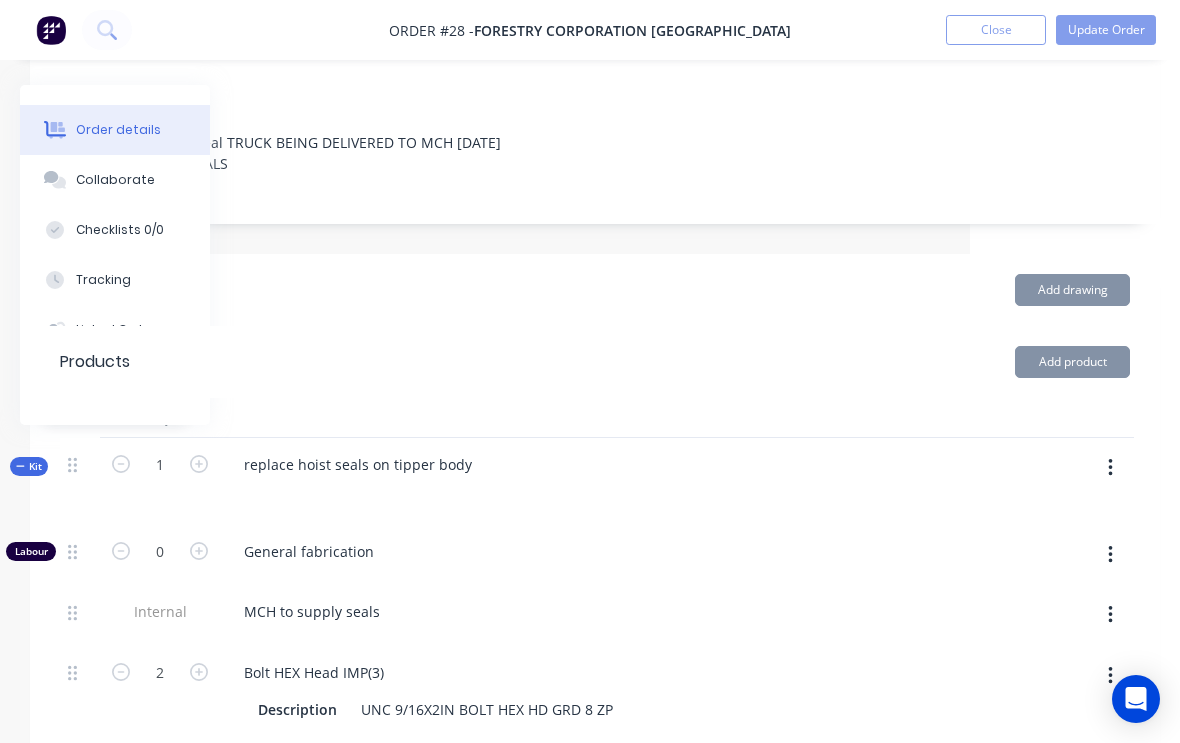 click 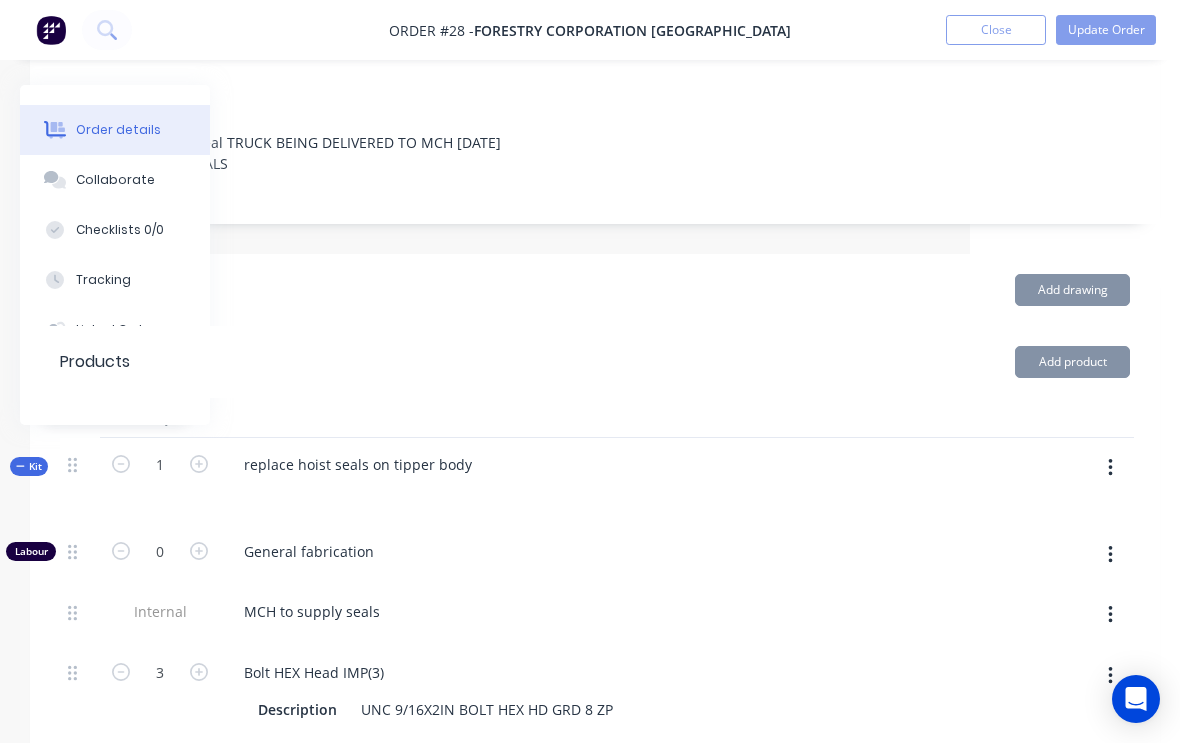 click 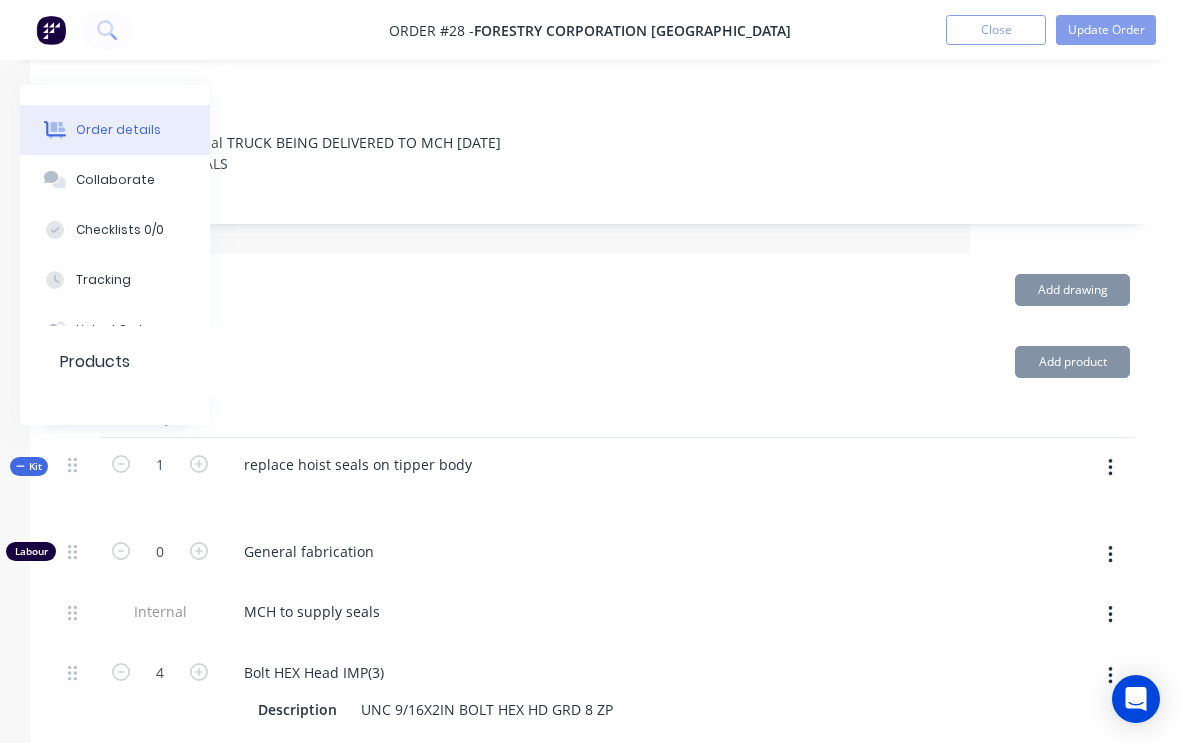 click 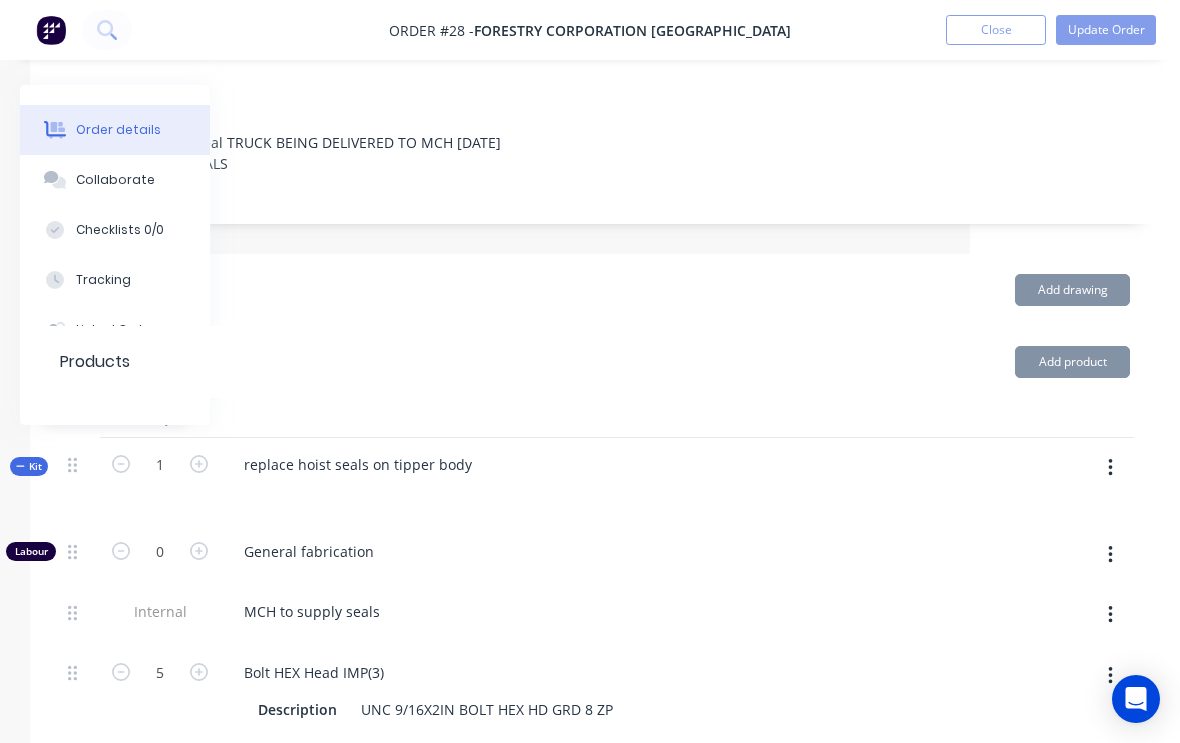 click 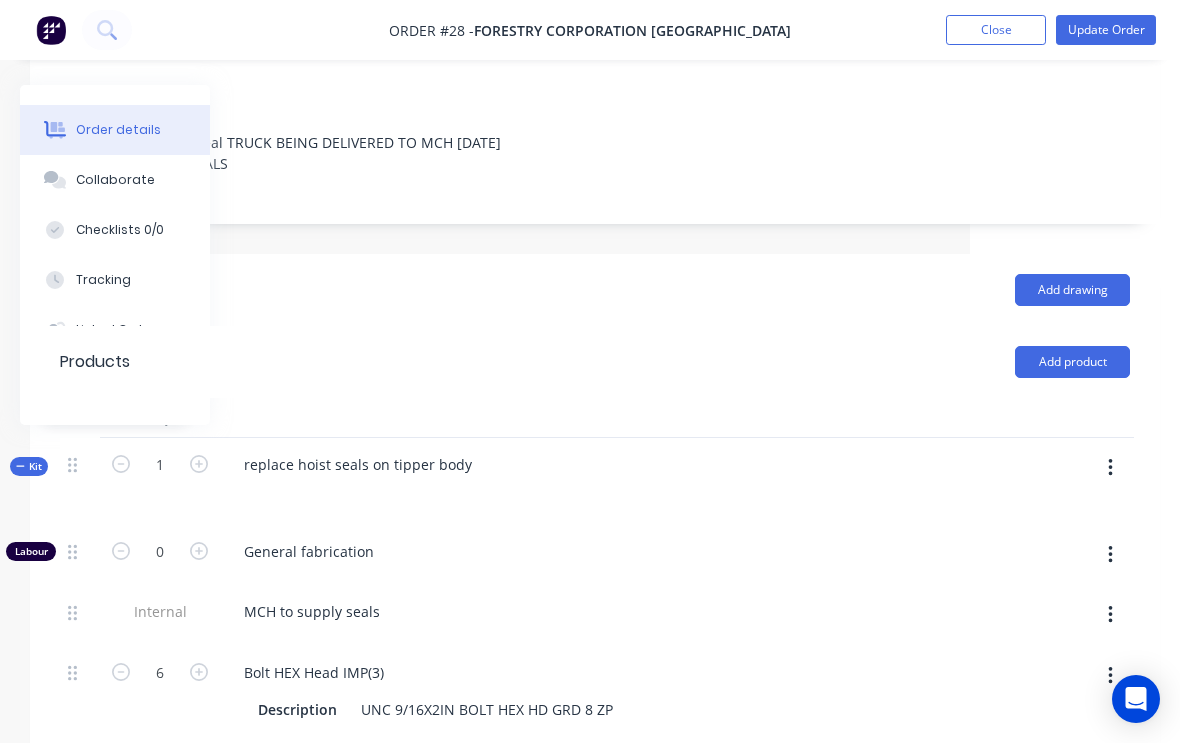 click 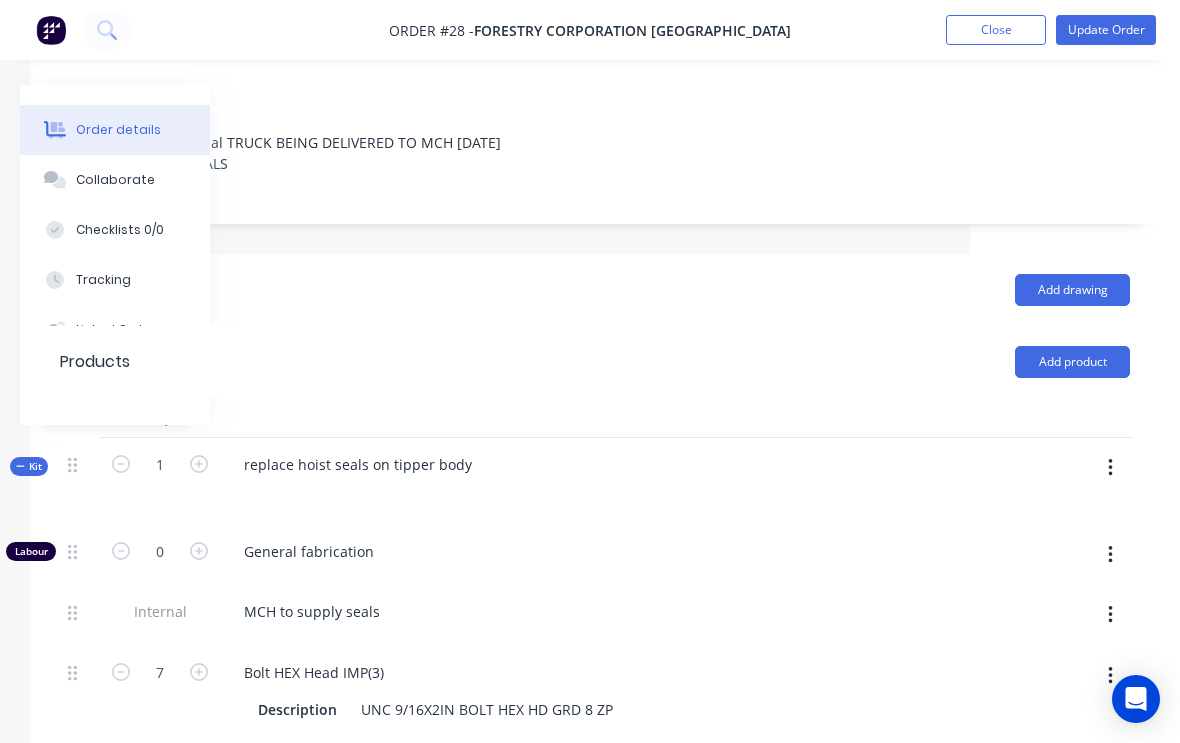 click 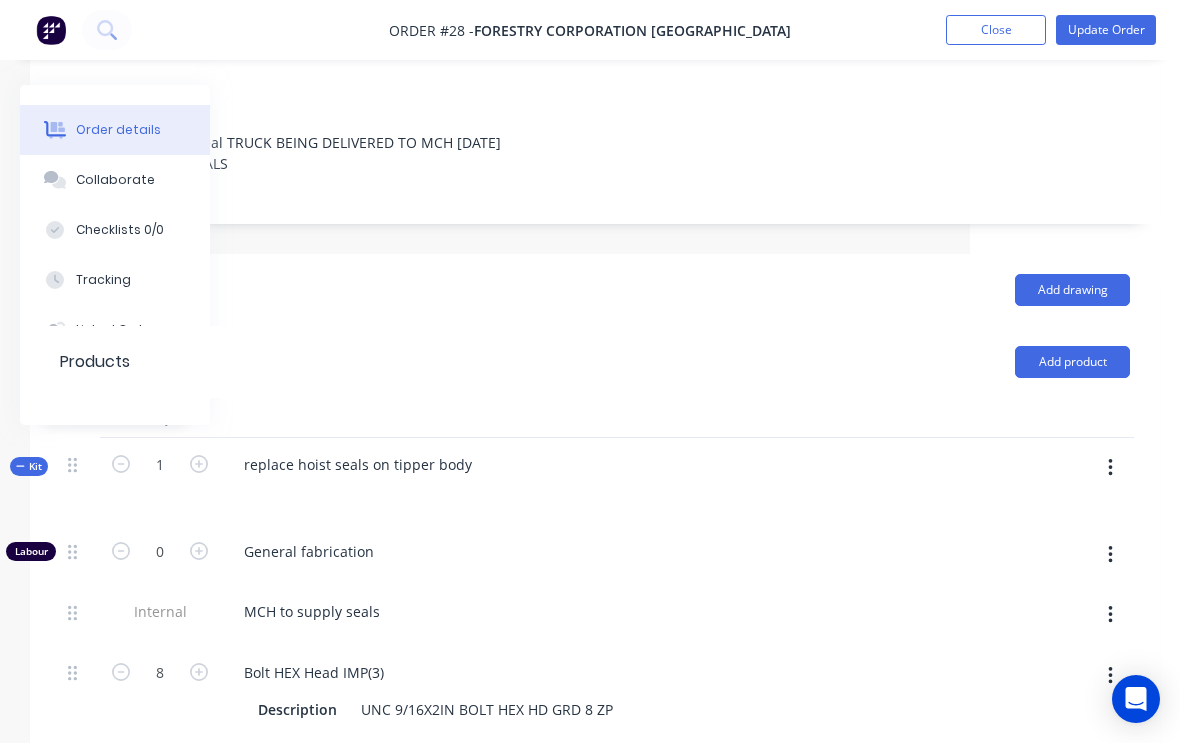 click 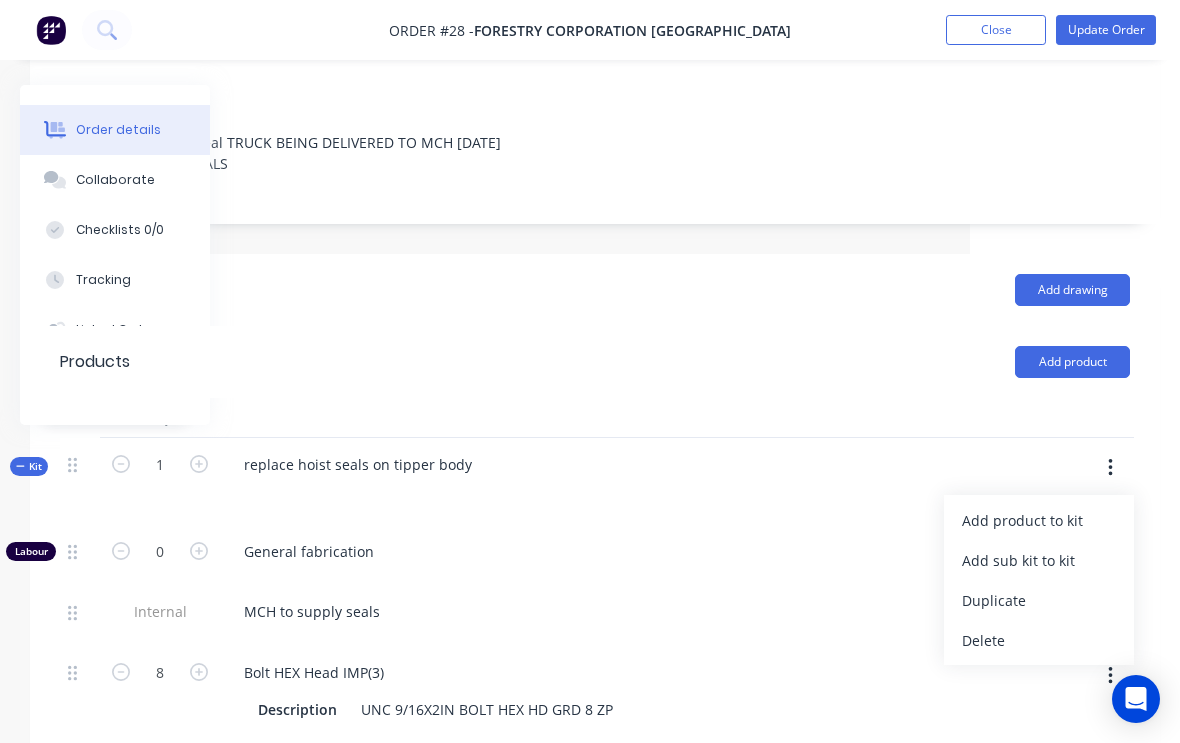 click on "Add product to kit" at bounding box center (1039, 520) 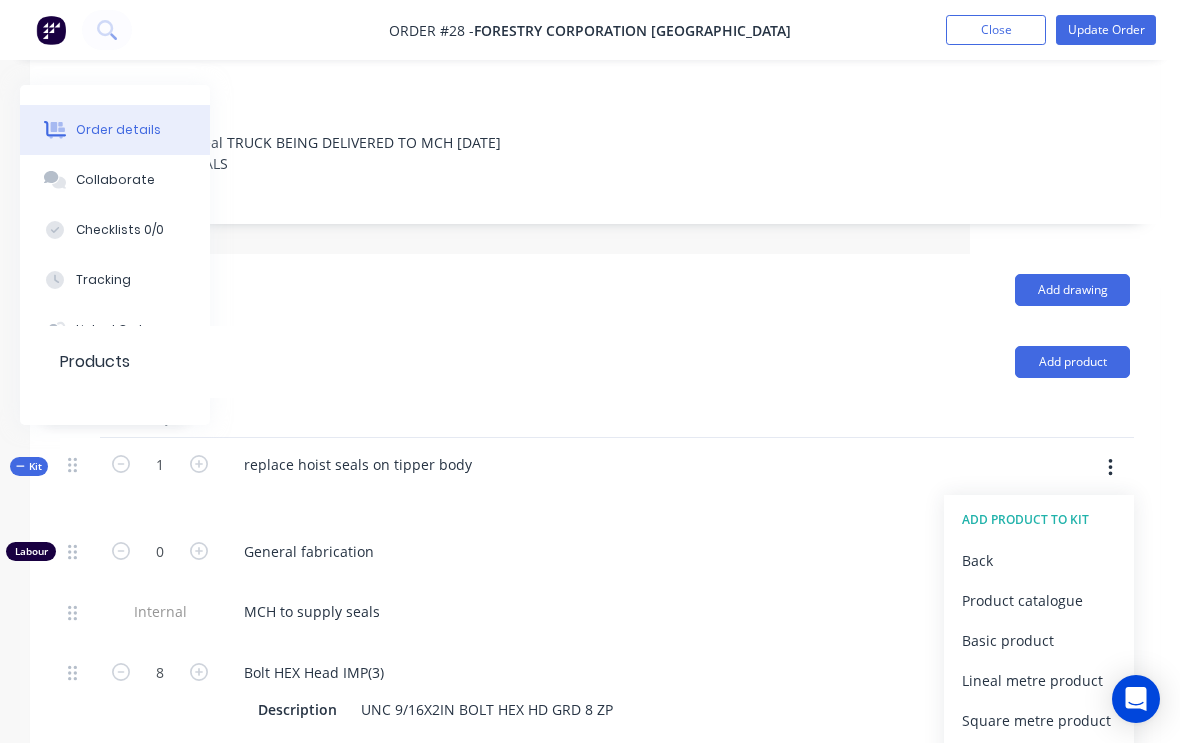click on "Product catalogue" at bounding box center (1039, 600) 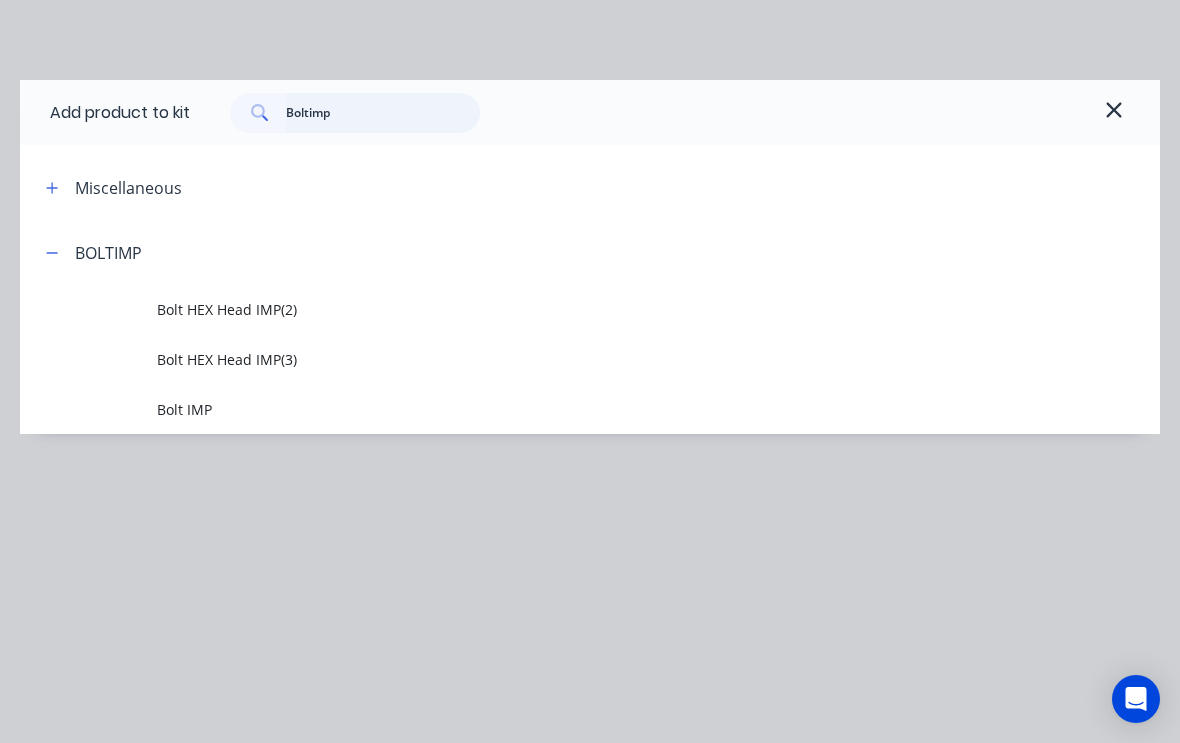 click on "Boltimp" at bounding box center (383, 113) 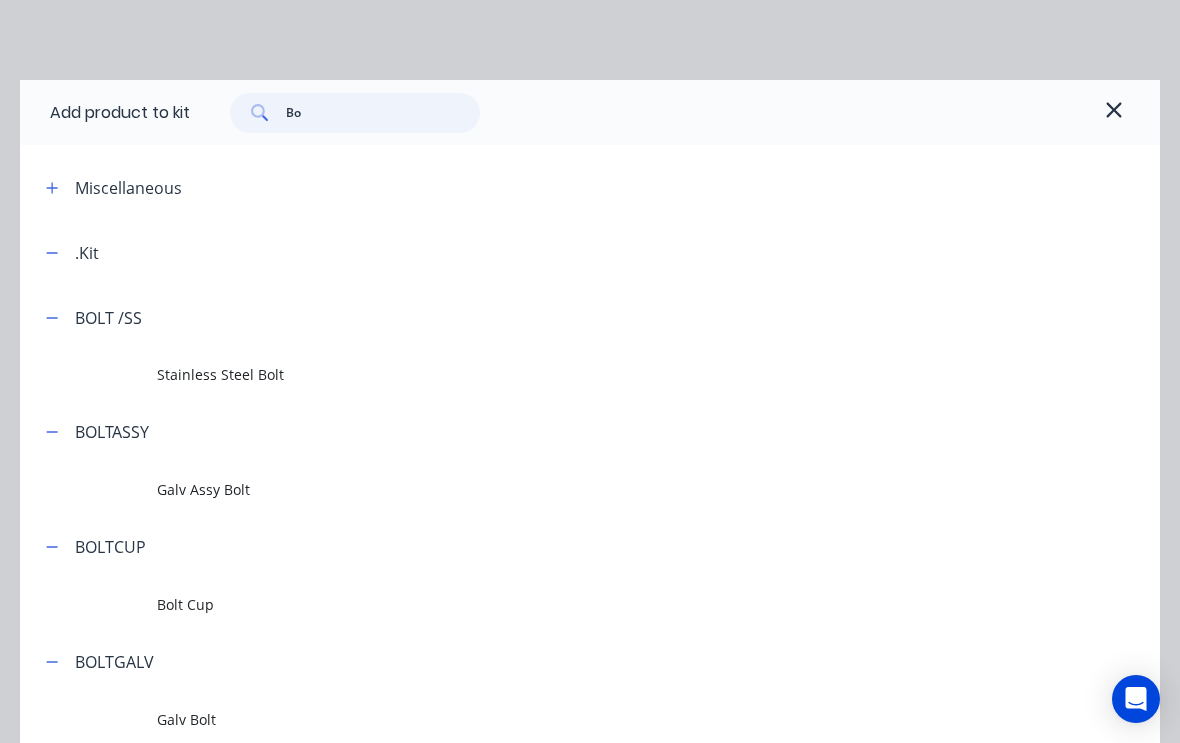 type on "B" 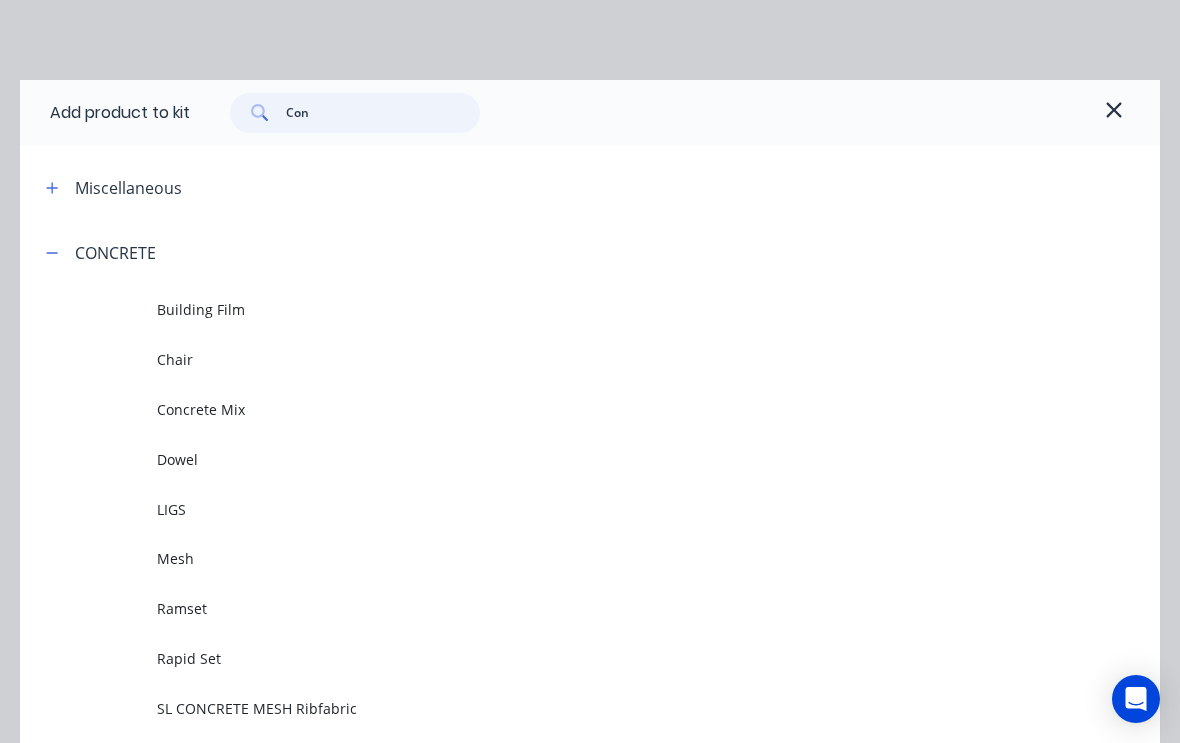 type on "Cone" 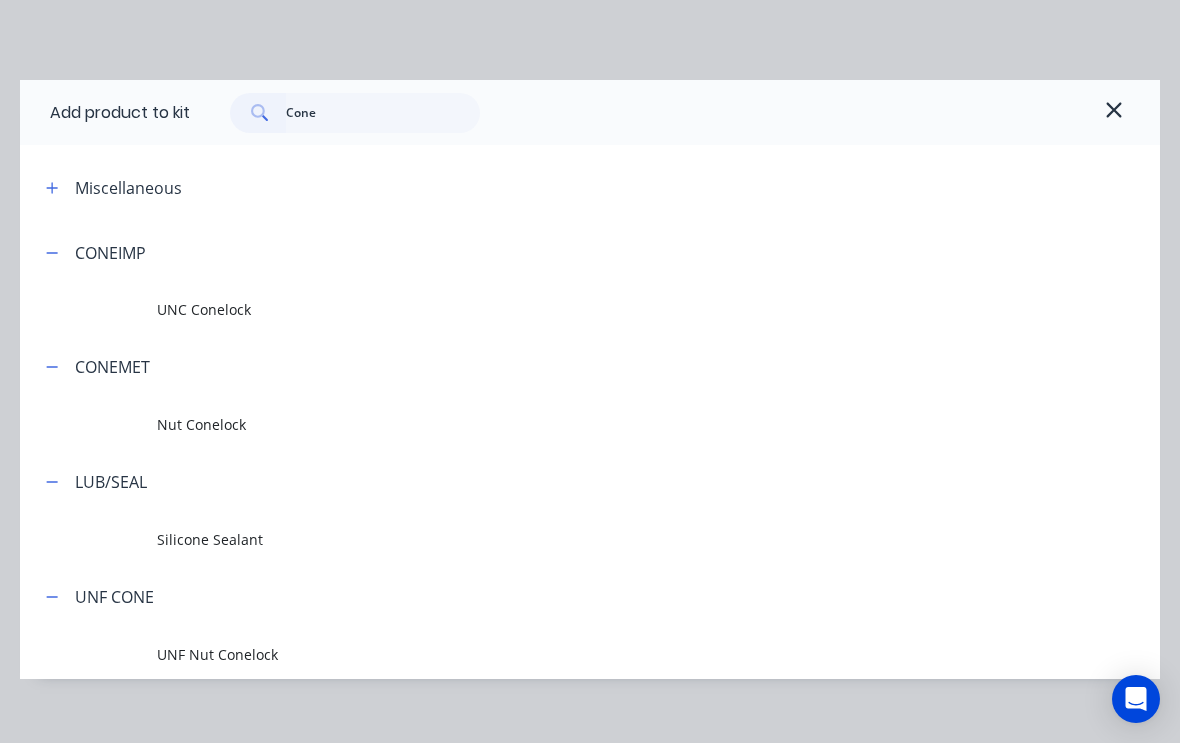 click on "UNC Conelock" at bounding box center (558, 309) 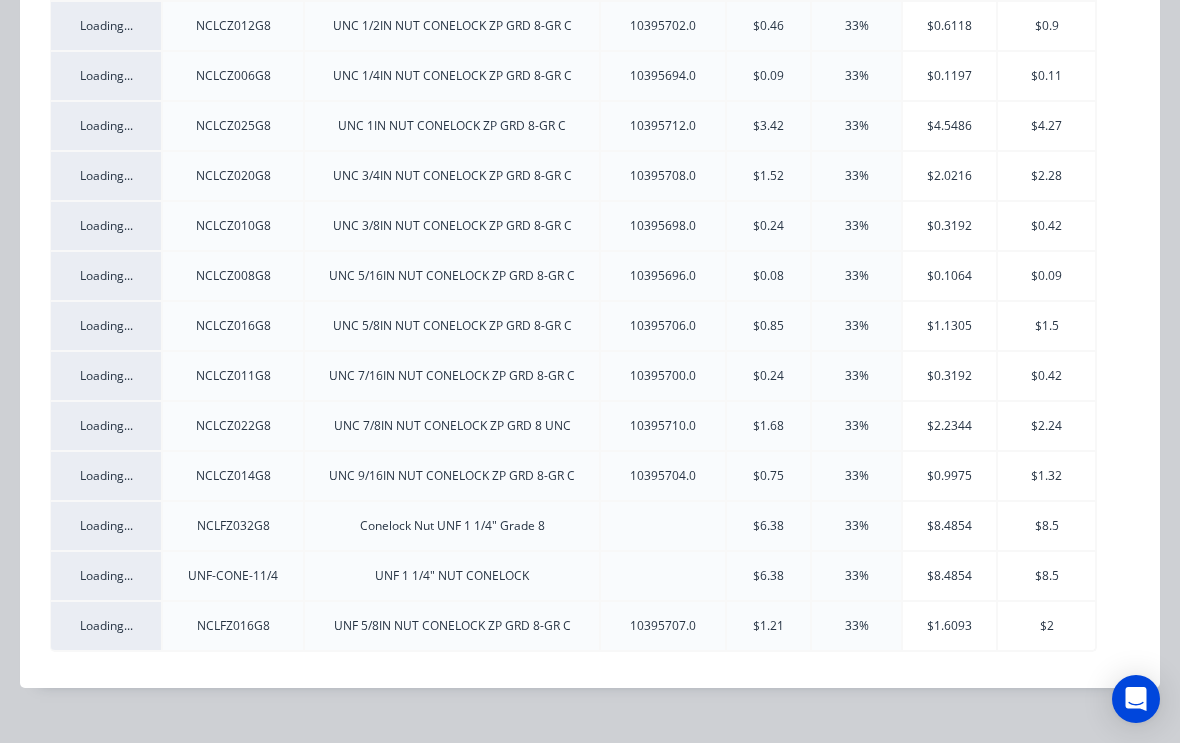 scroll, scrollTop: 520, scrollLeft: 0, axis: vertical 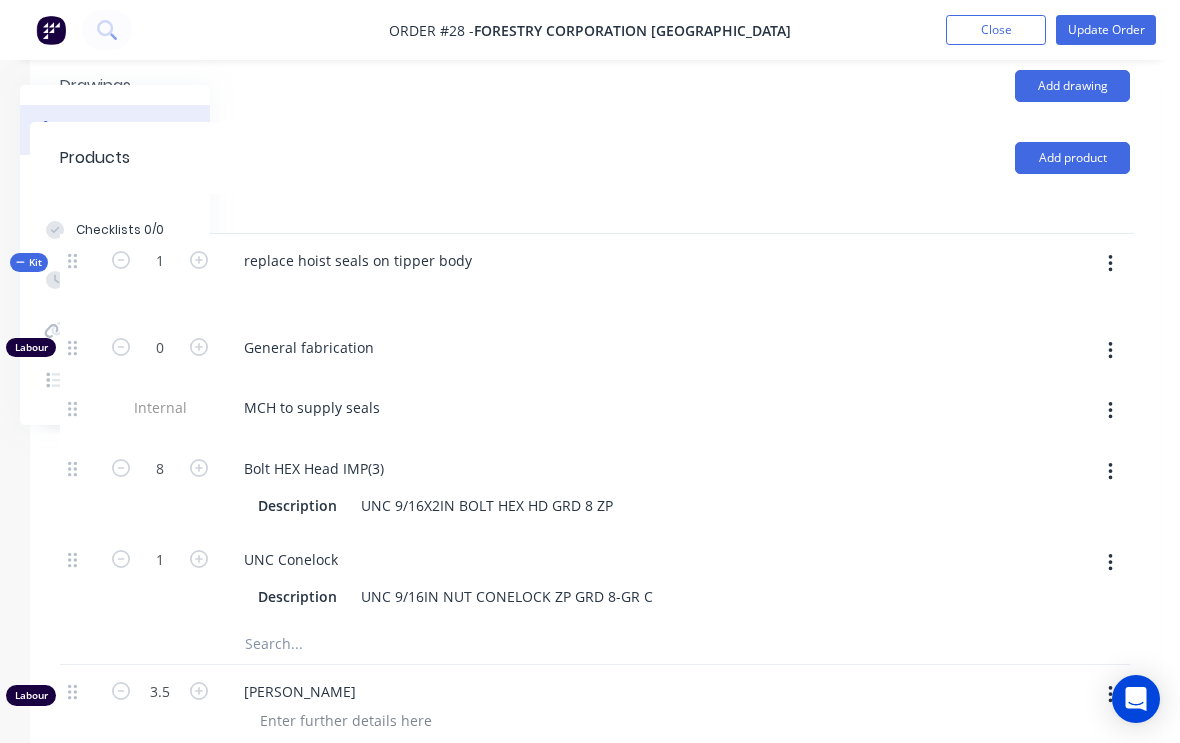 click 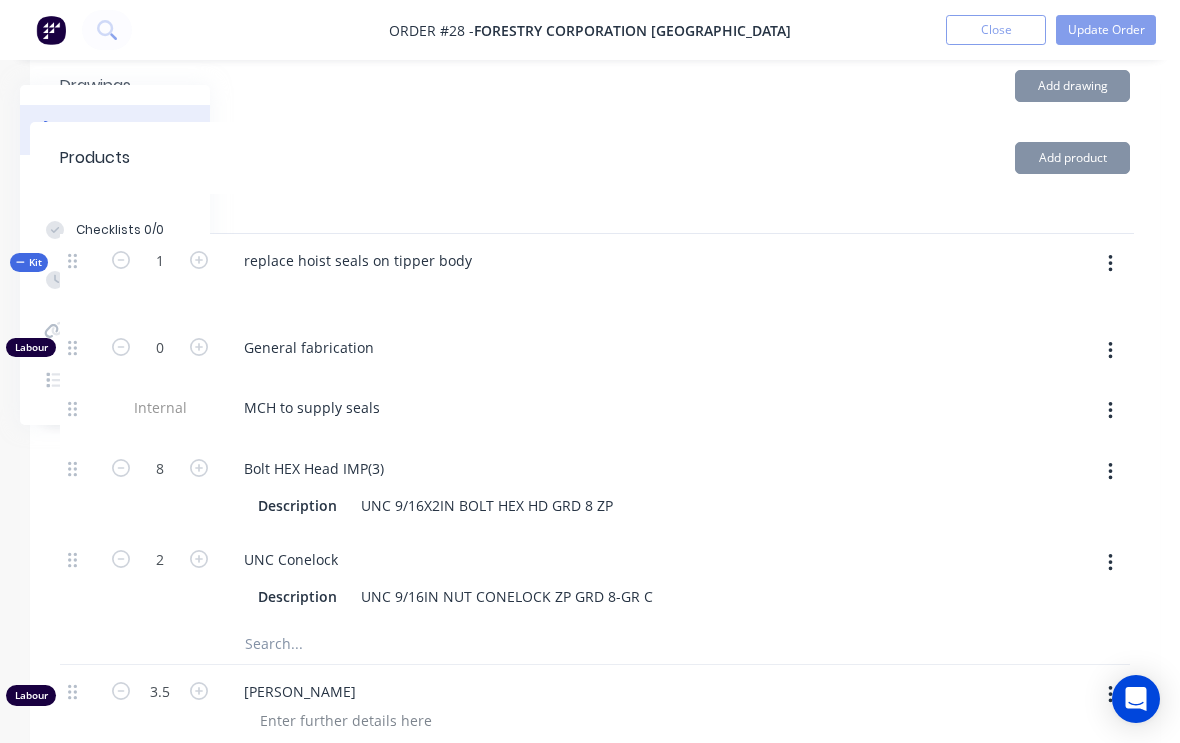 click 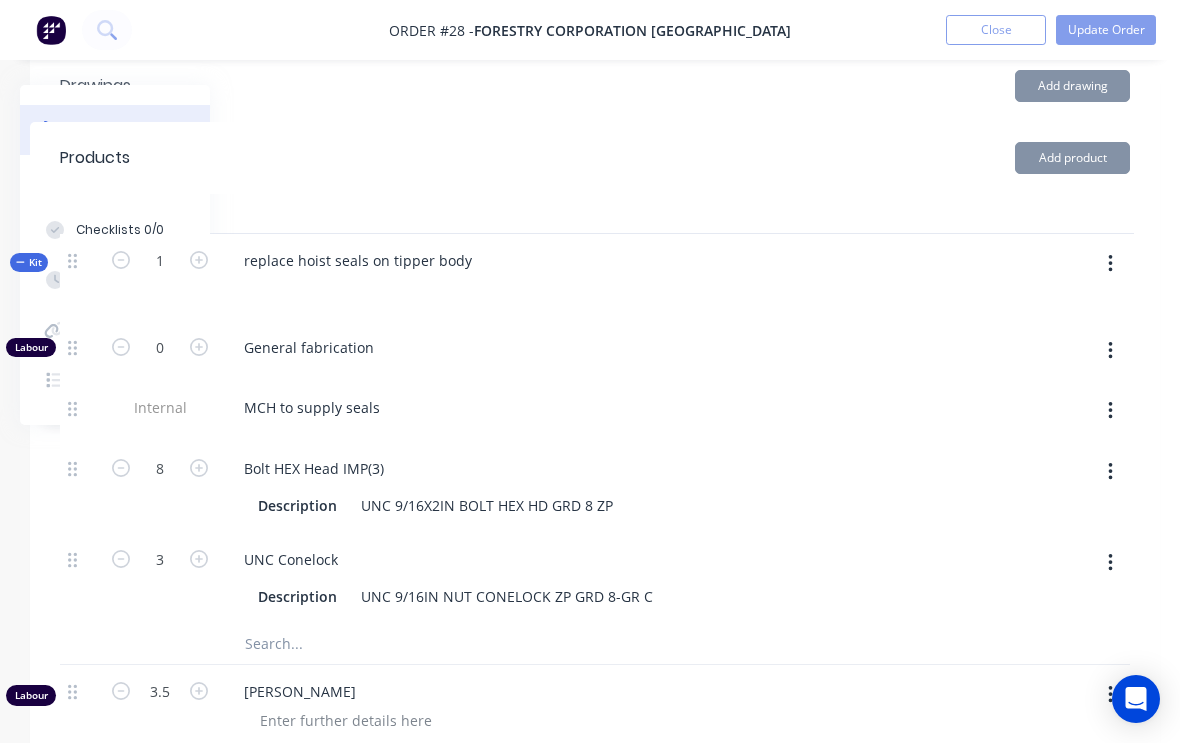 click 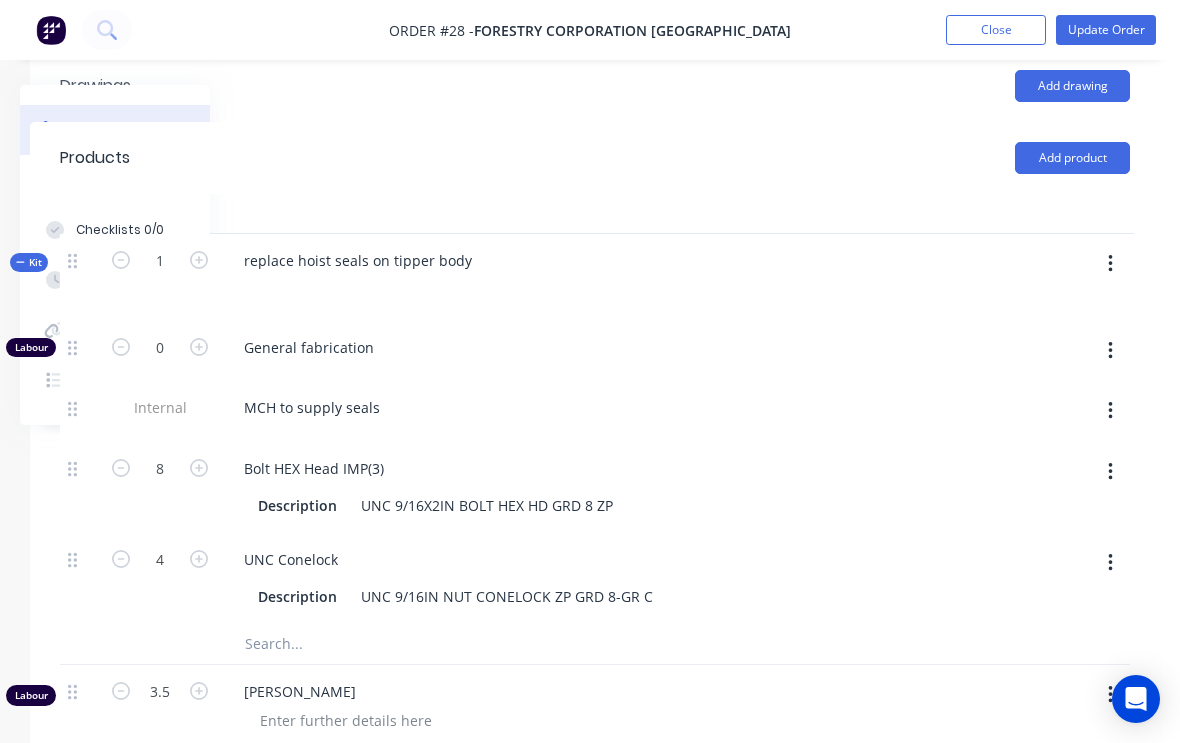 click 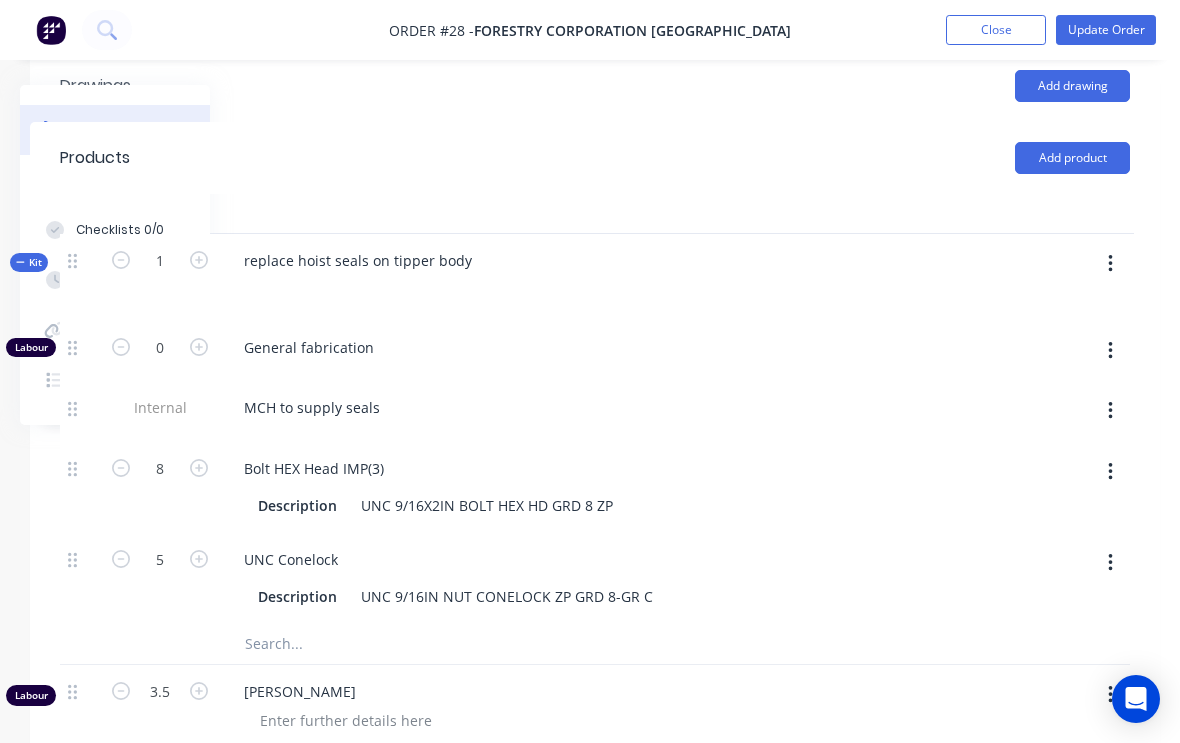 click 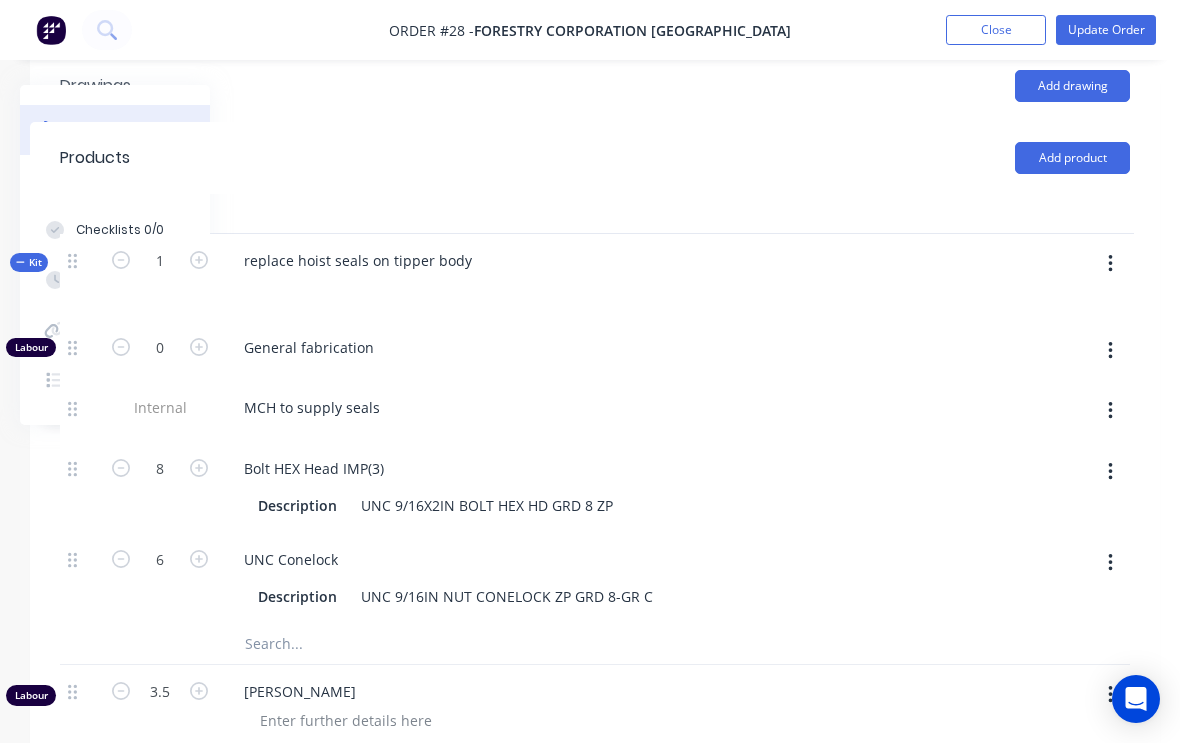 click 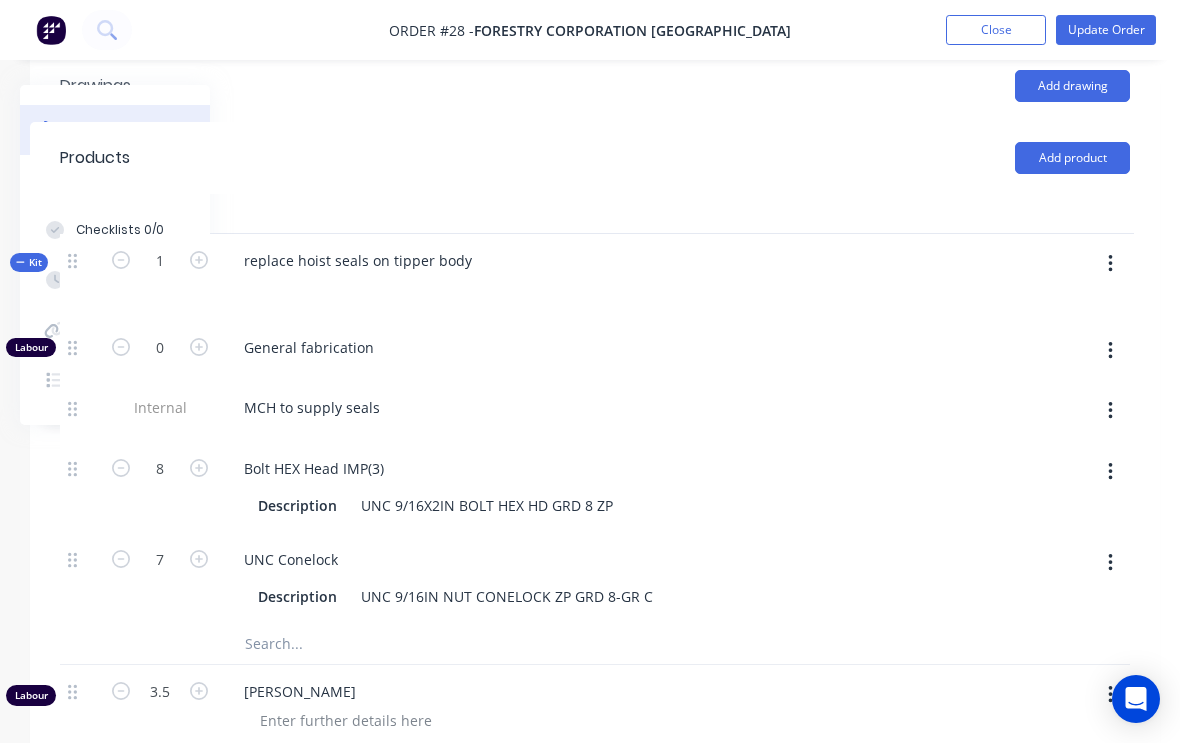 click 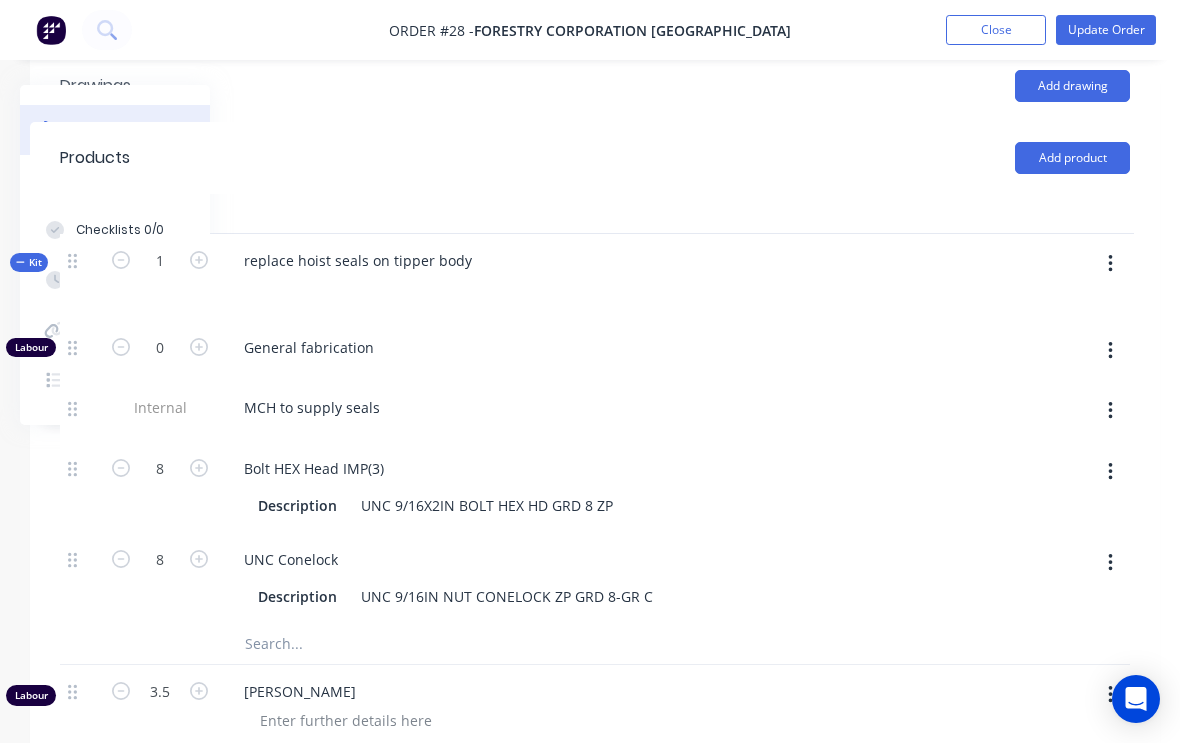 click at bounding box center [1110, 264] 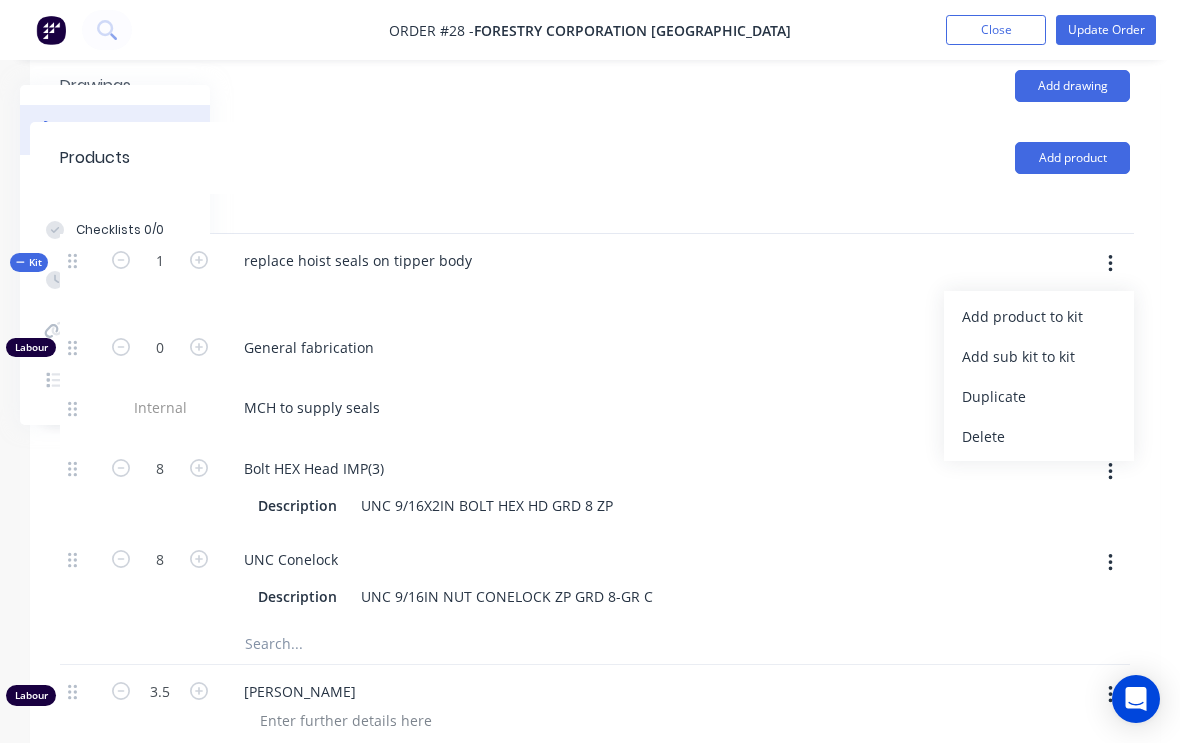 click on "Add product to kit" at bounding box center (1039, 316) 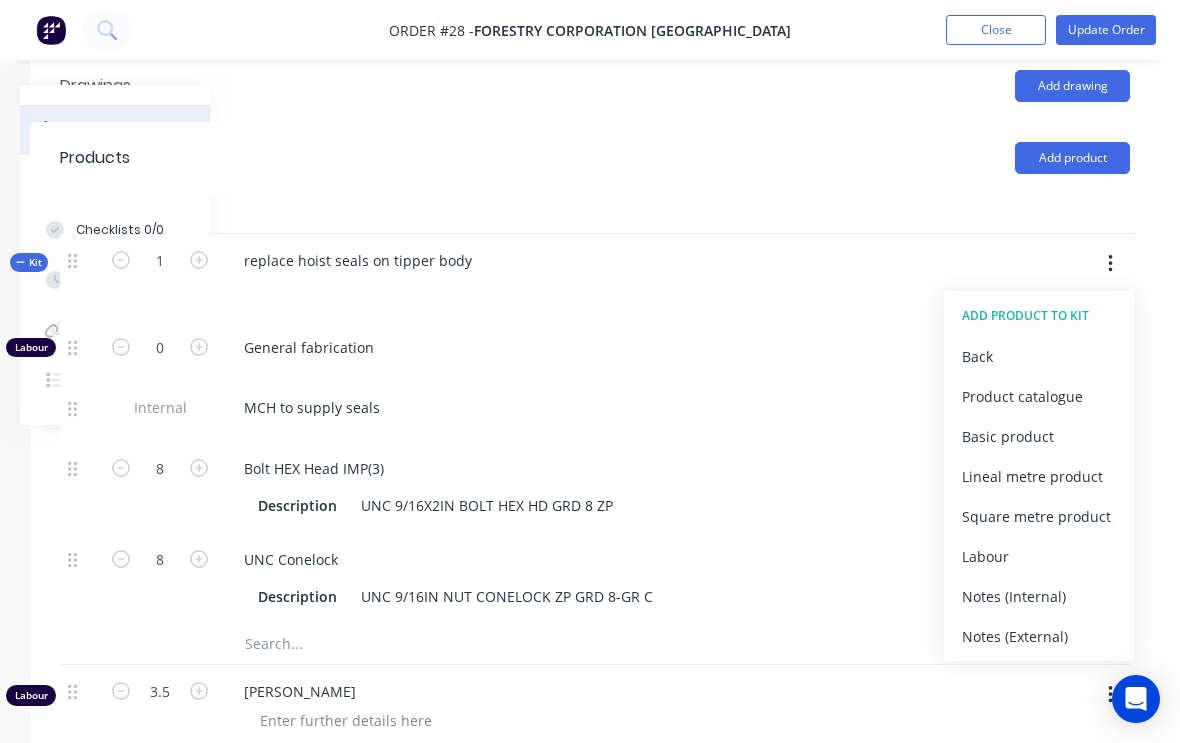 click on "Product catalogue" at bounding box center (1039, 396) 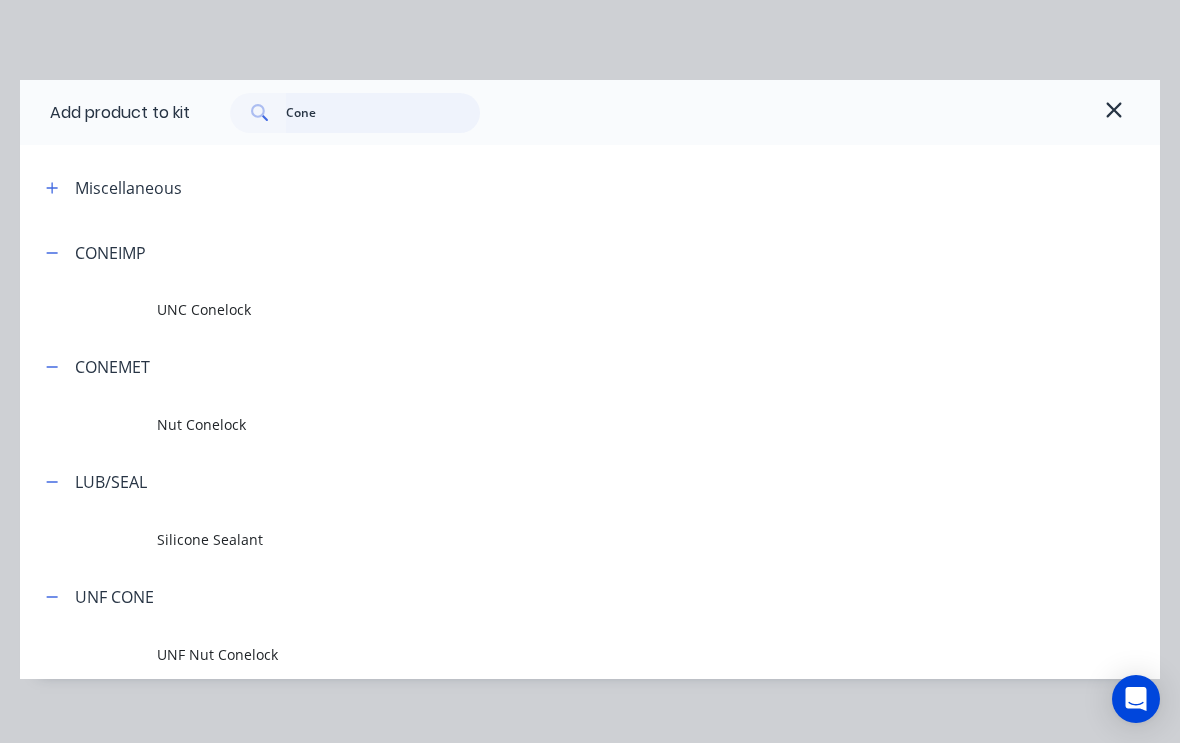 click on "Cone" at bounding box center (383, 113) 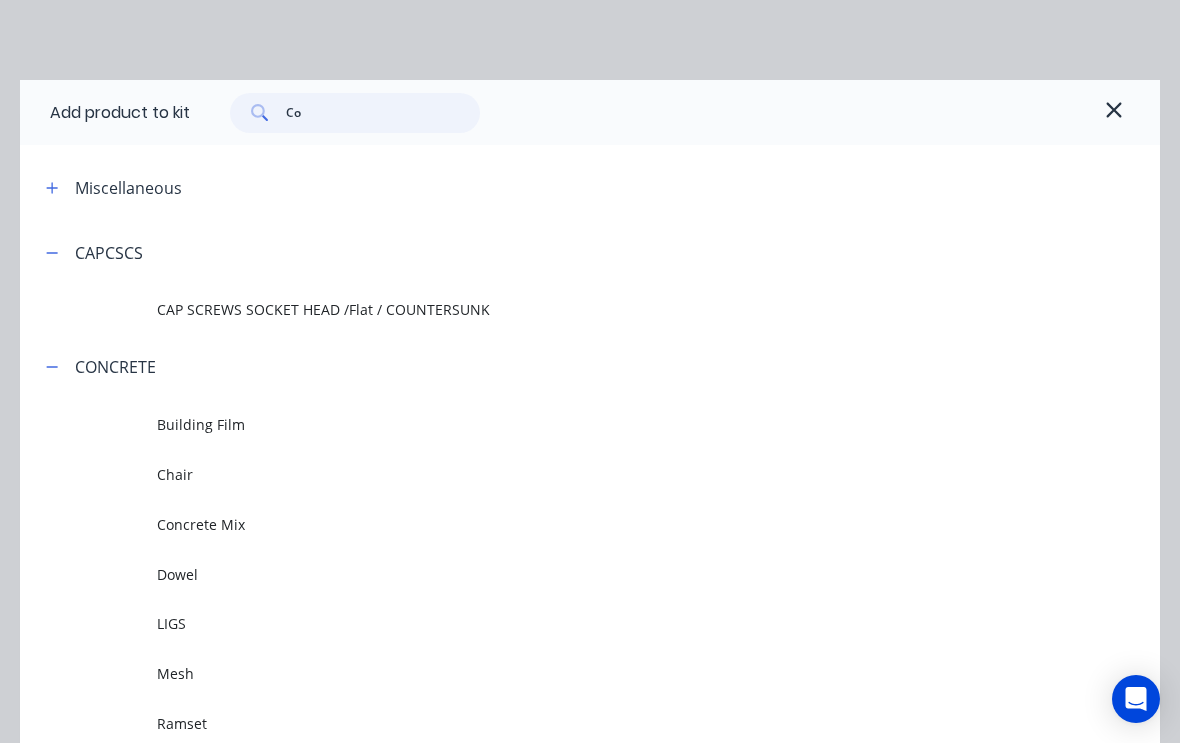 type on "C" 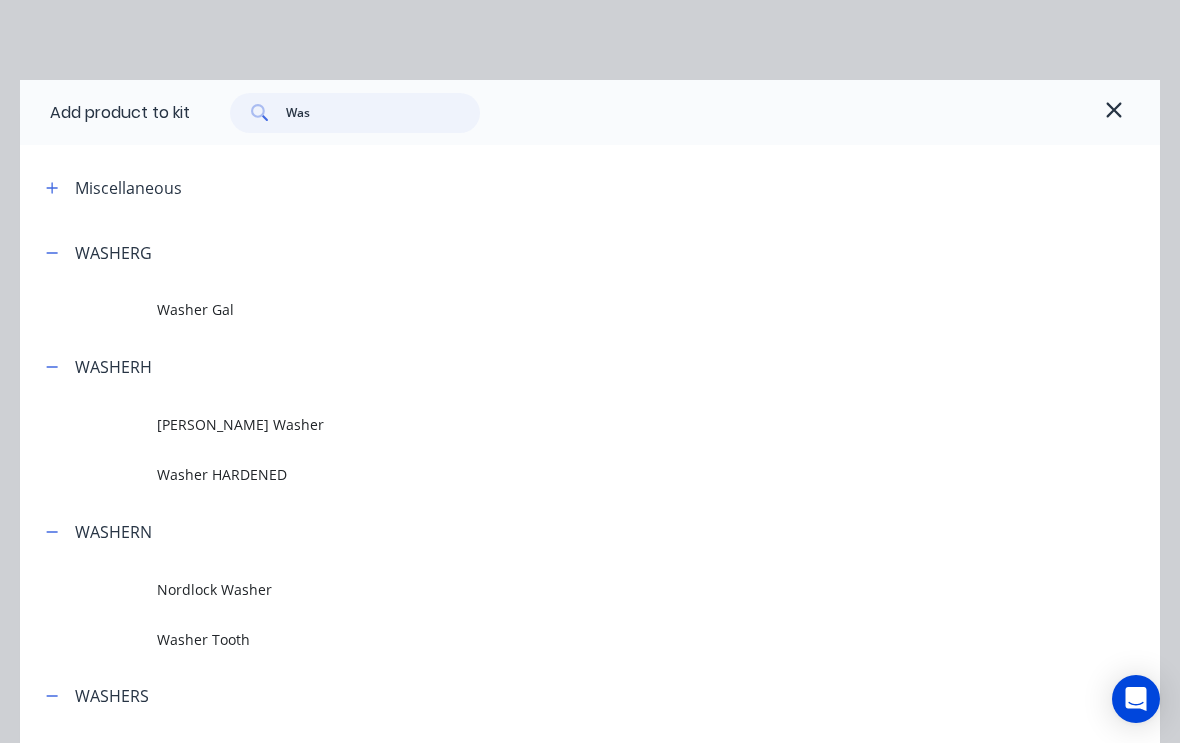 type on "Wash" 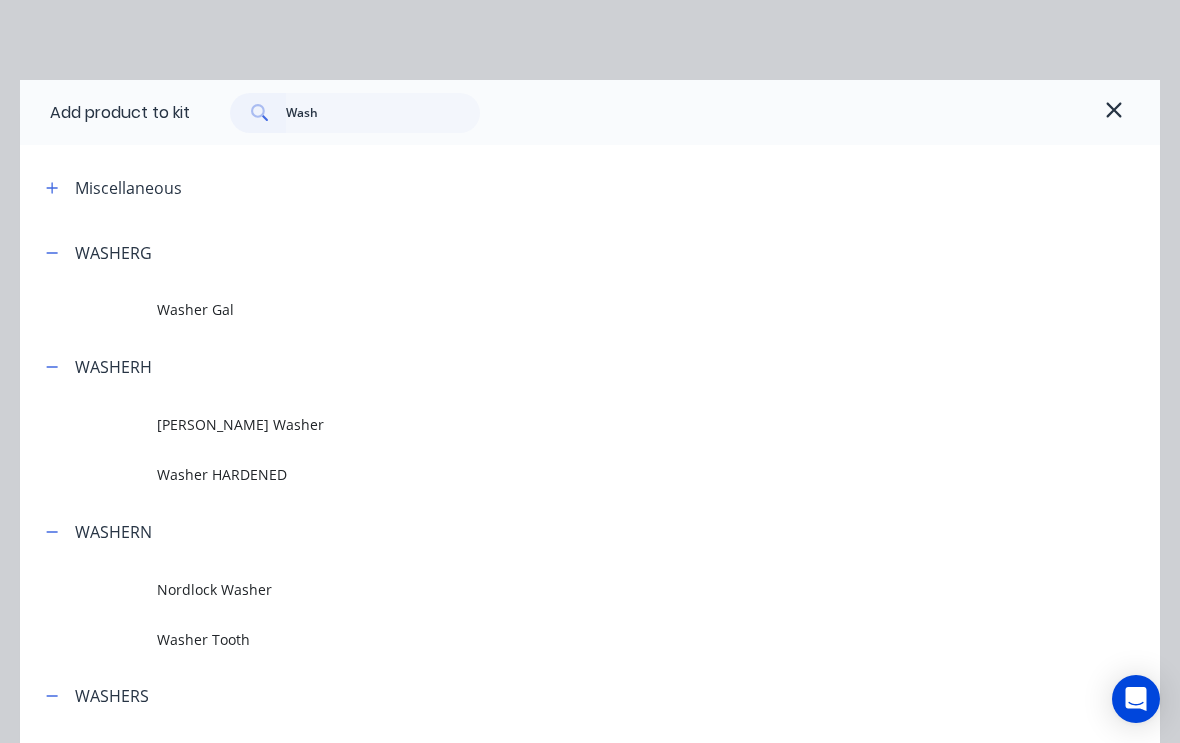 click on "Washer HARDENED" at bounding box center [558, 474] 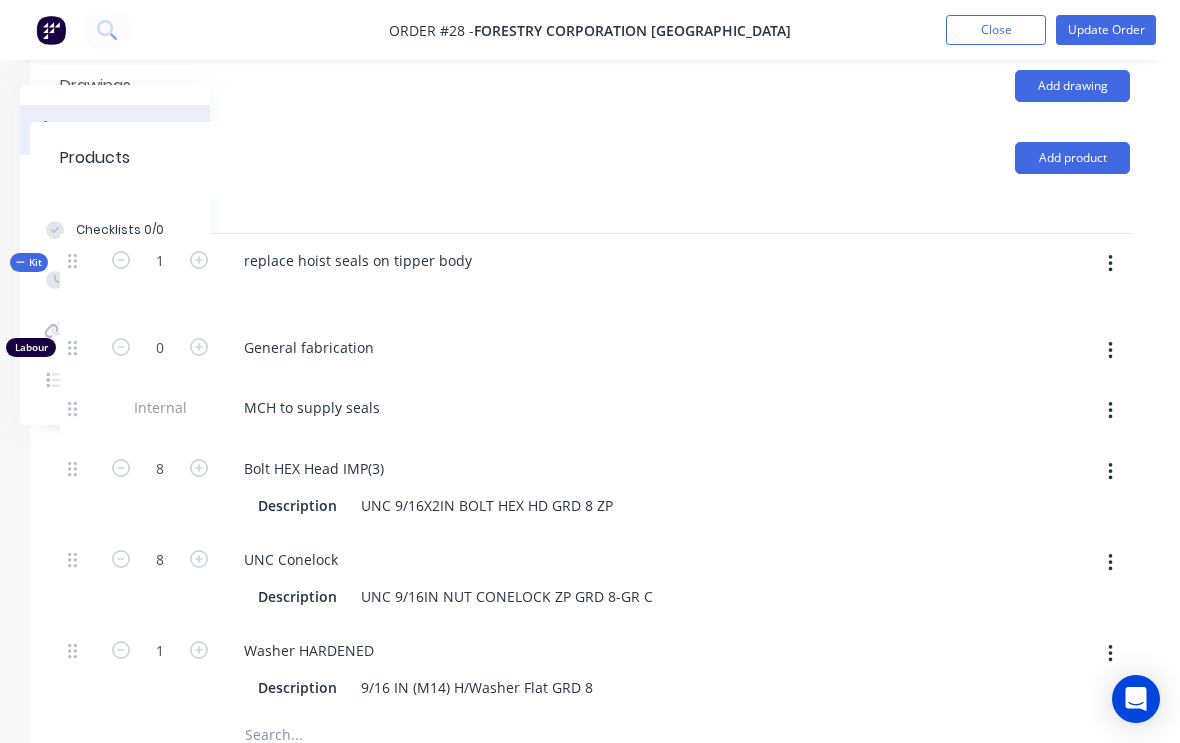 click 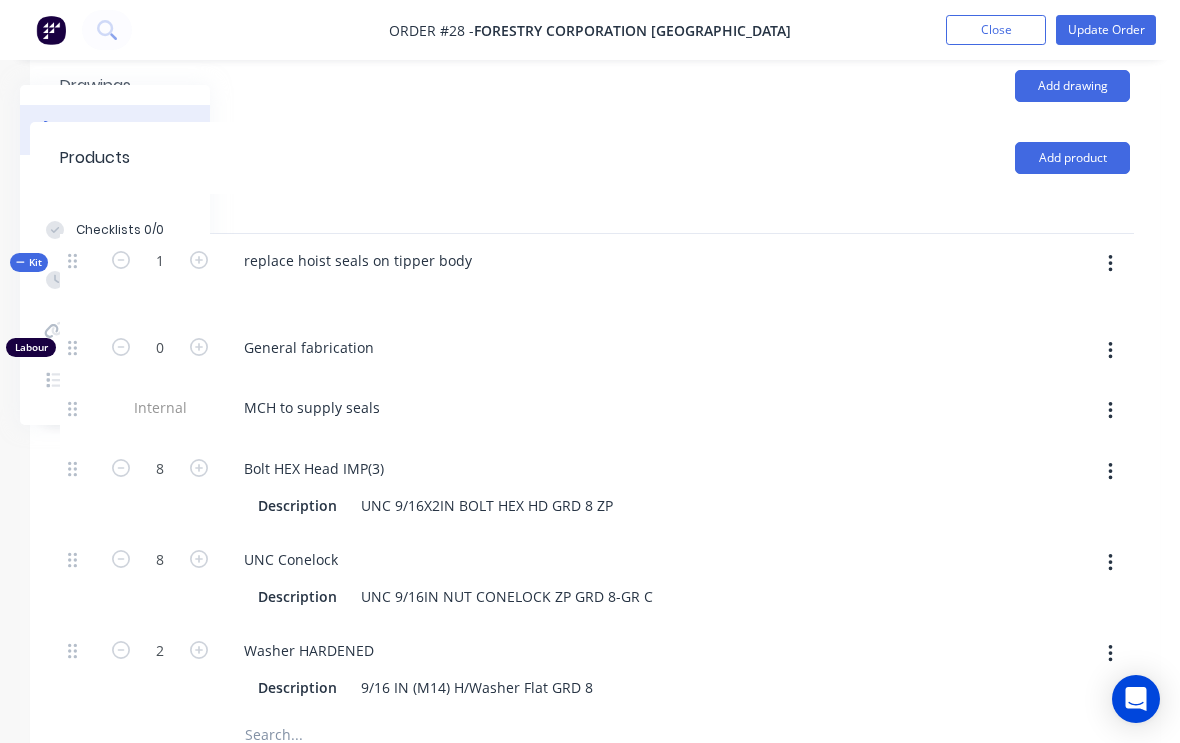 click 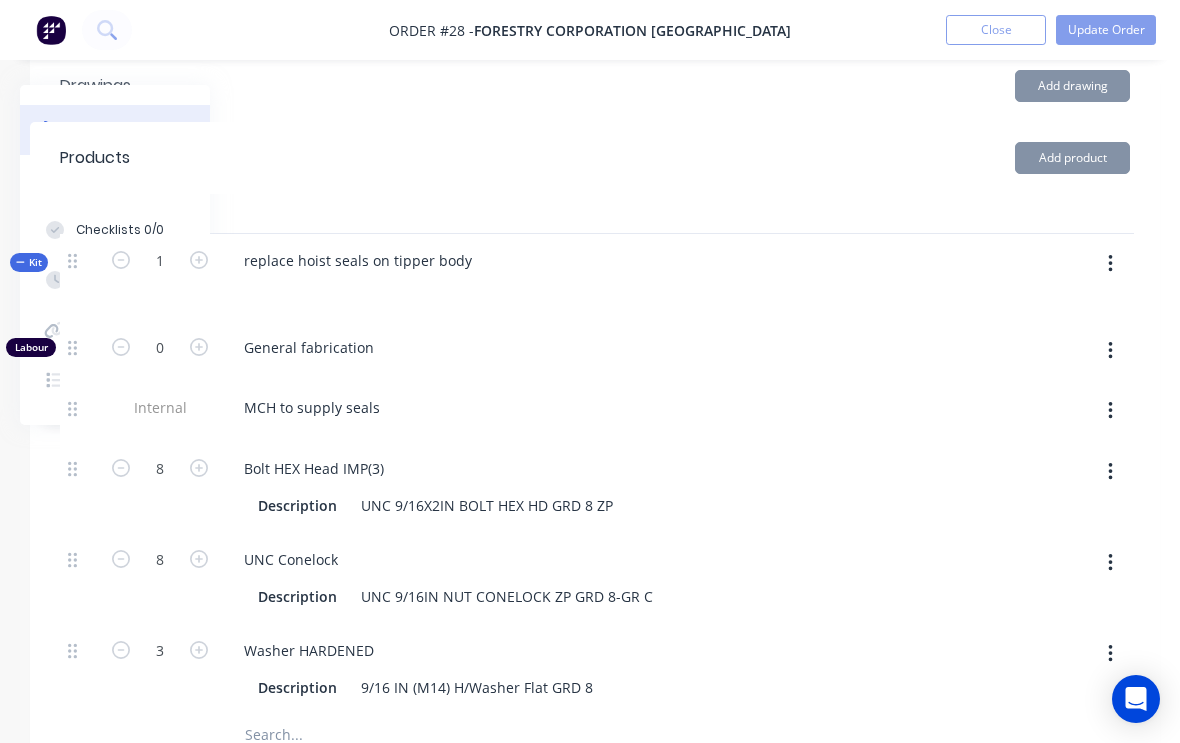 click 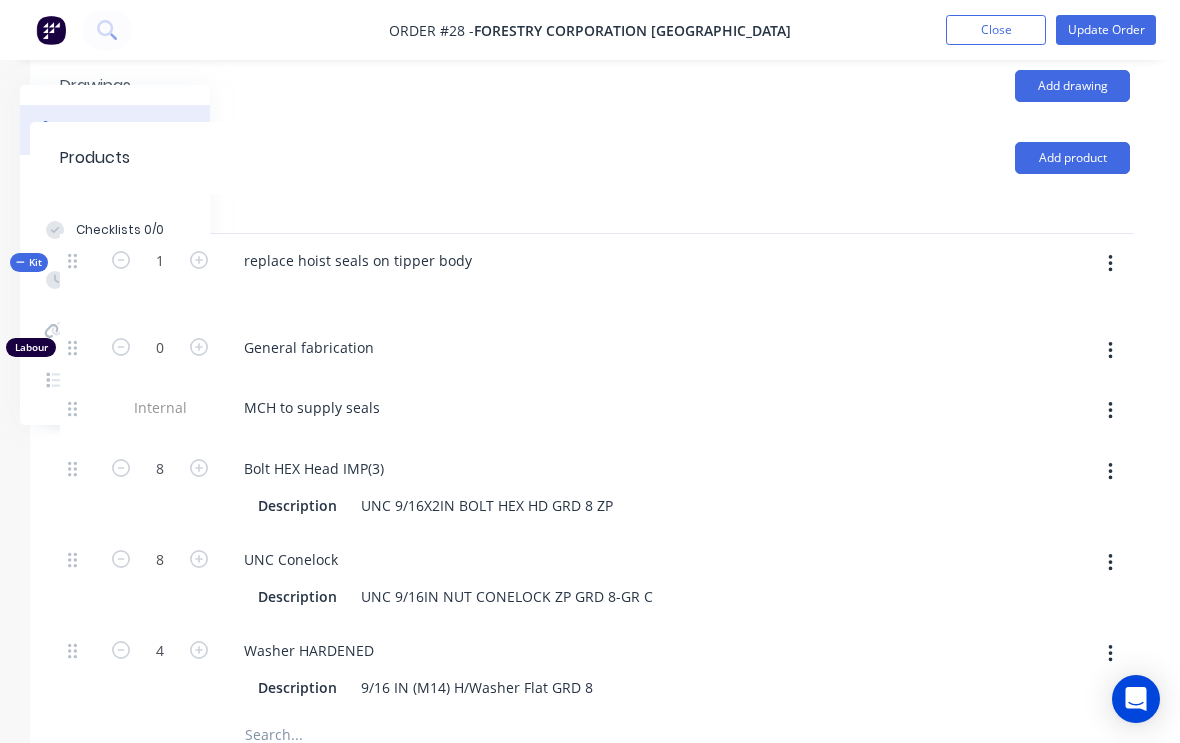 click 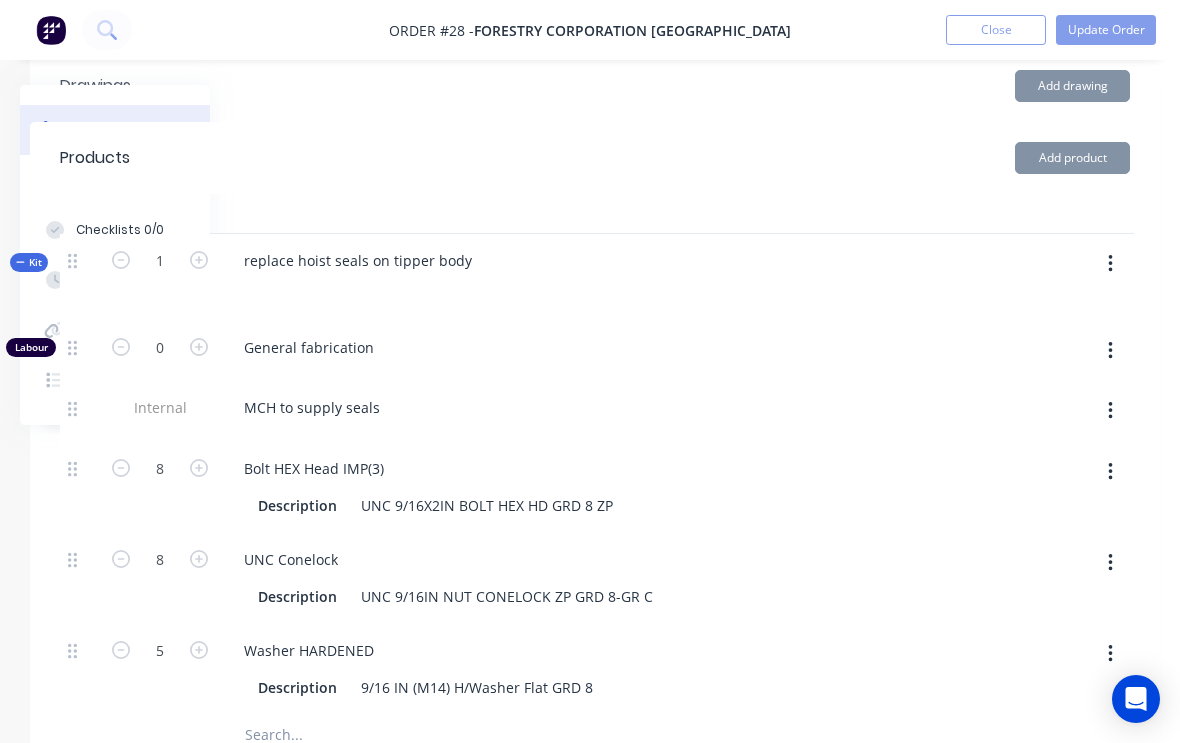 click 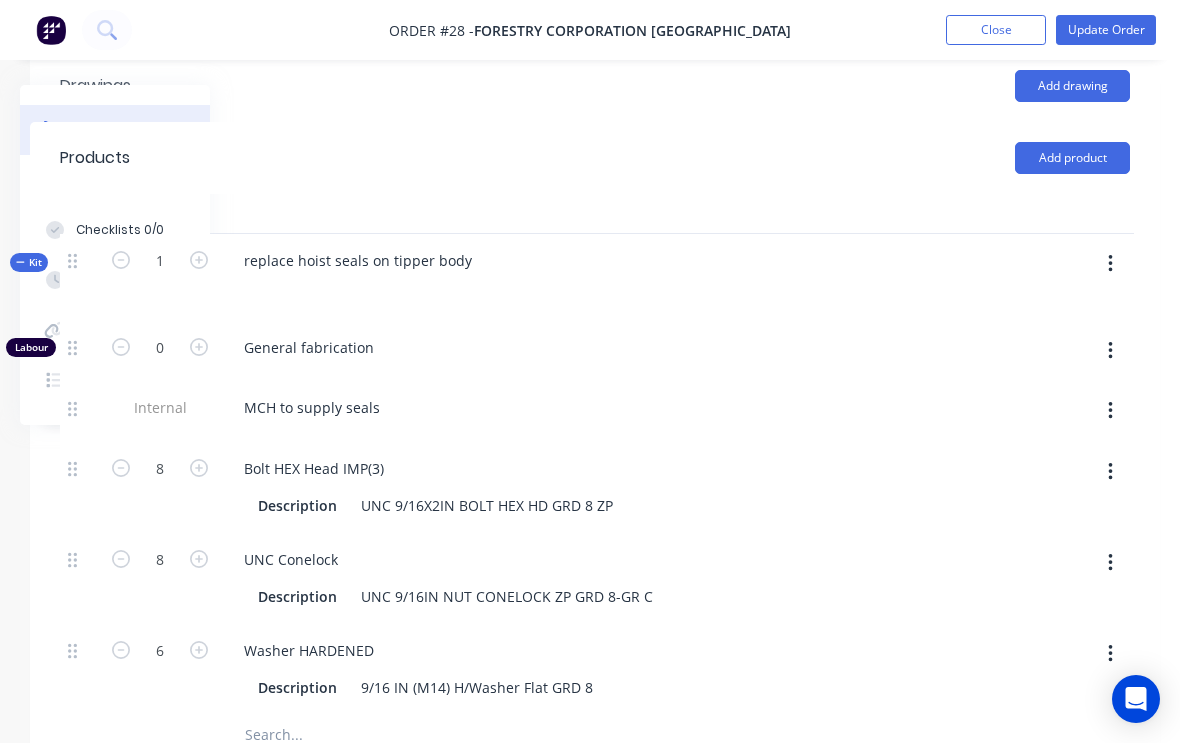 click 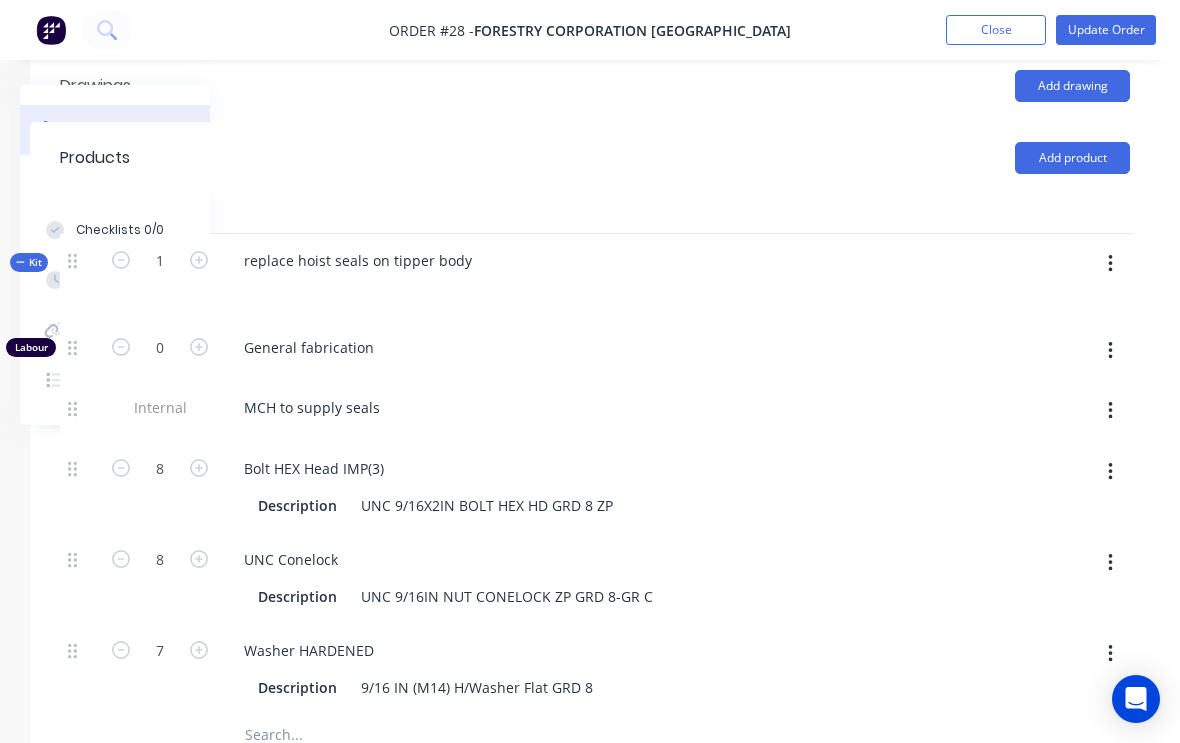 click 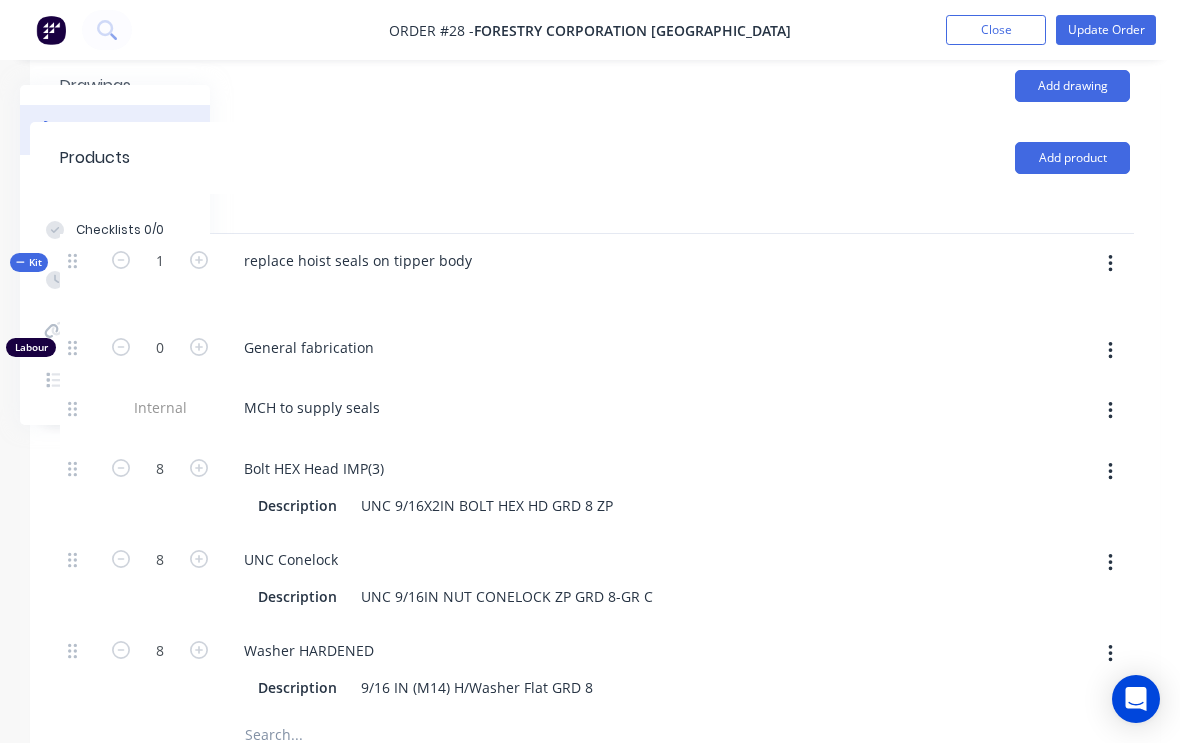 click at bounding box center [1110, 264] 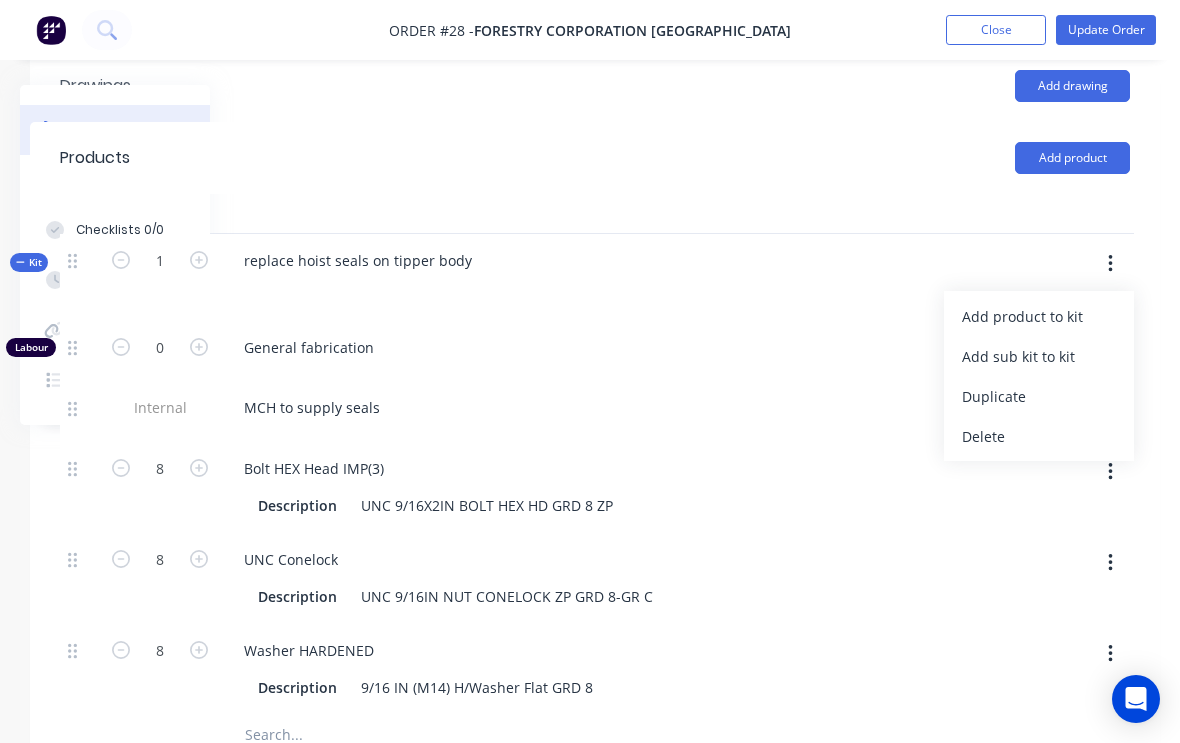 click on "Add product to kit" at bounding box center [1039, 316] 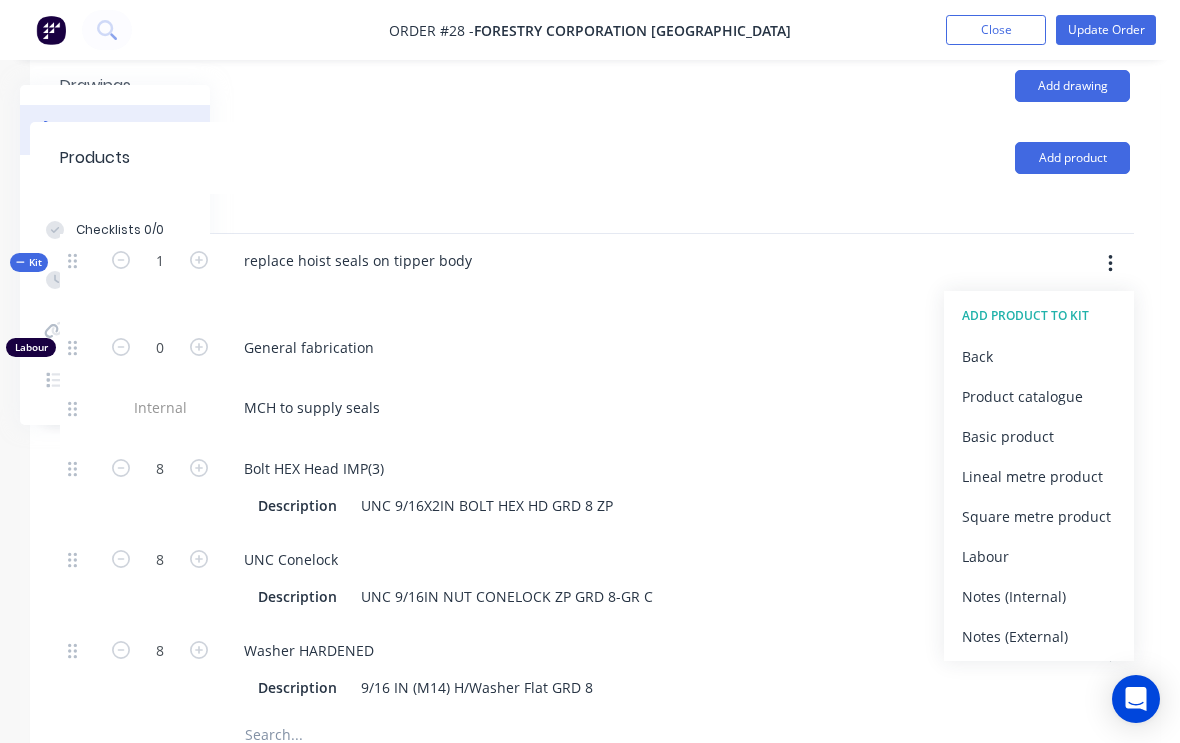 click on "Product catalogue" at bounding box center [1039, 396] 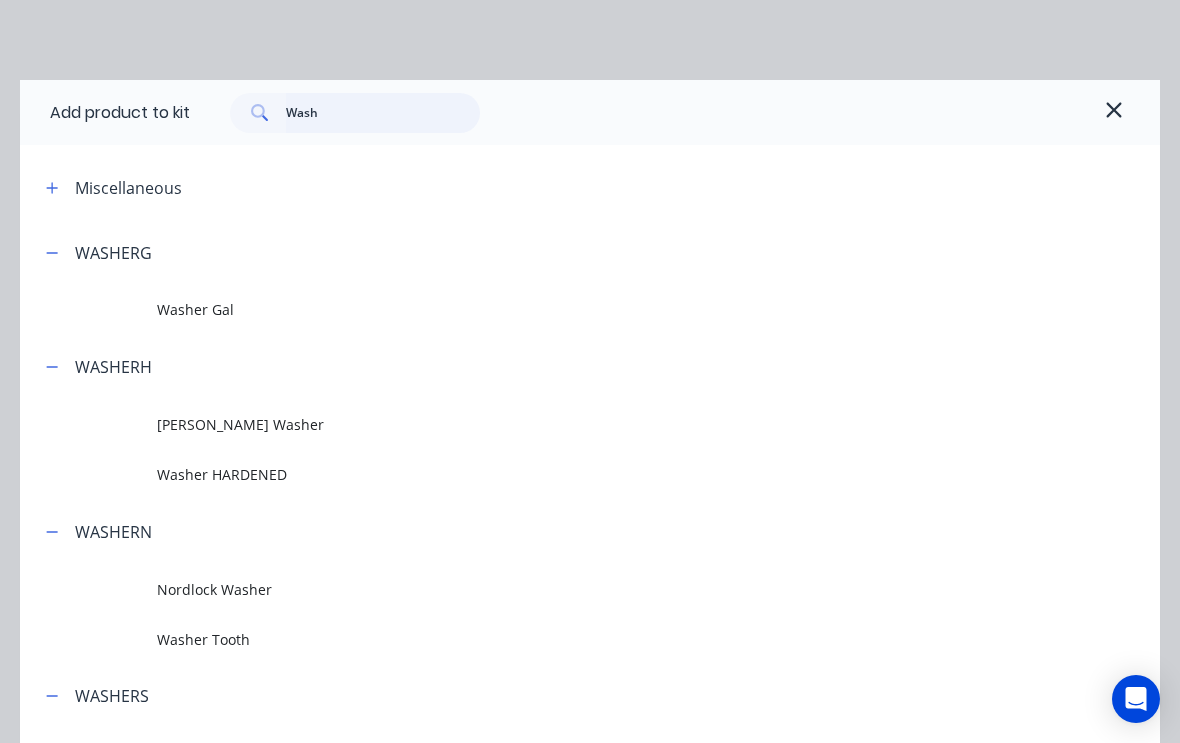click on "Wash" at bounding box center [383, 113] 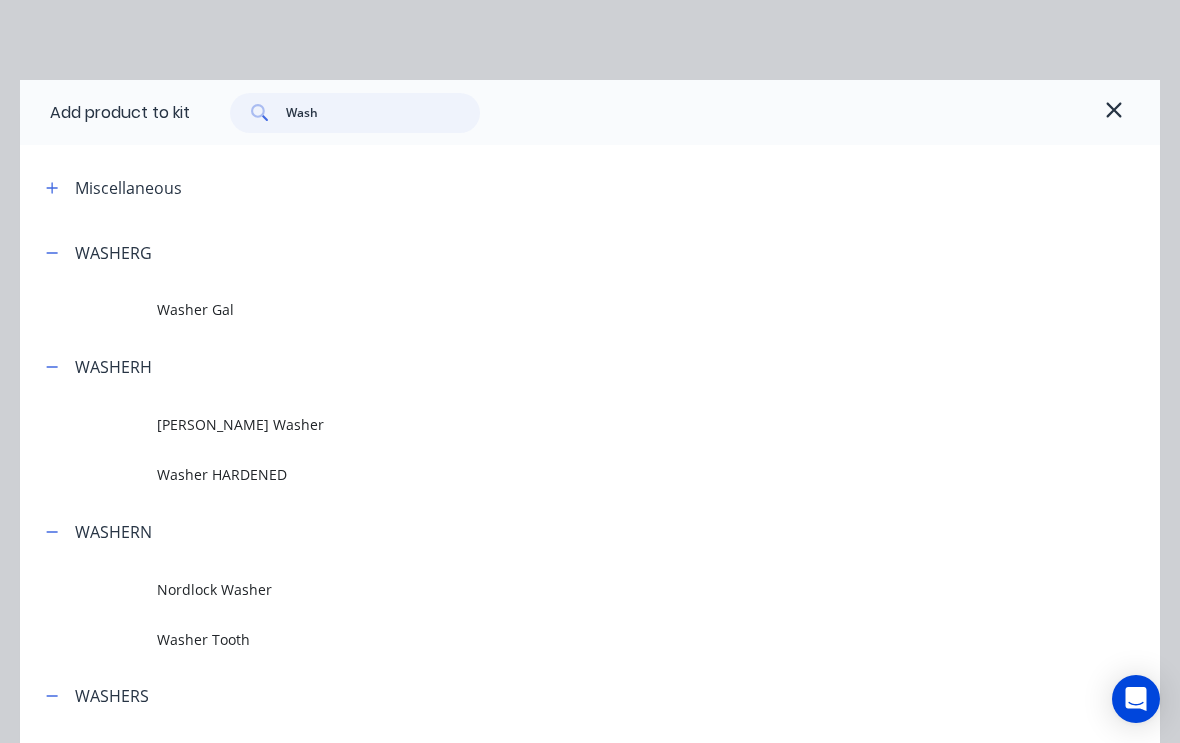 click on "Wash" at bounding box center [383, 113] 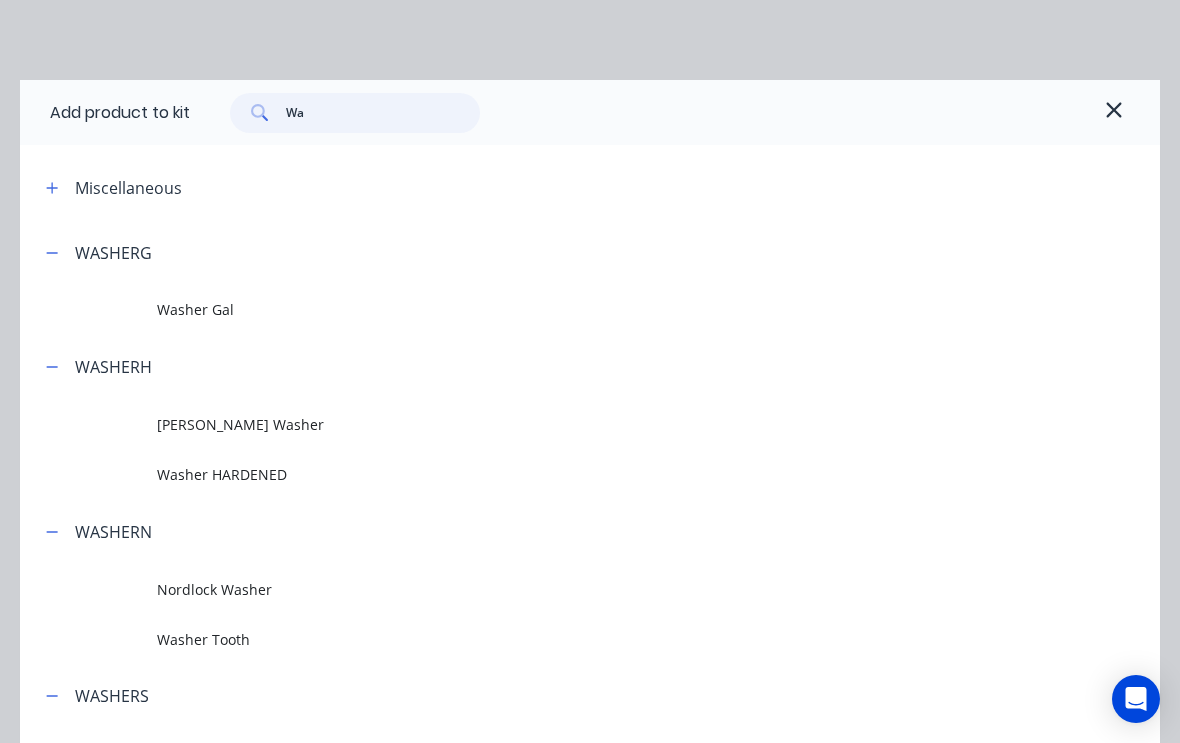 type on "W" 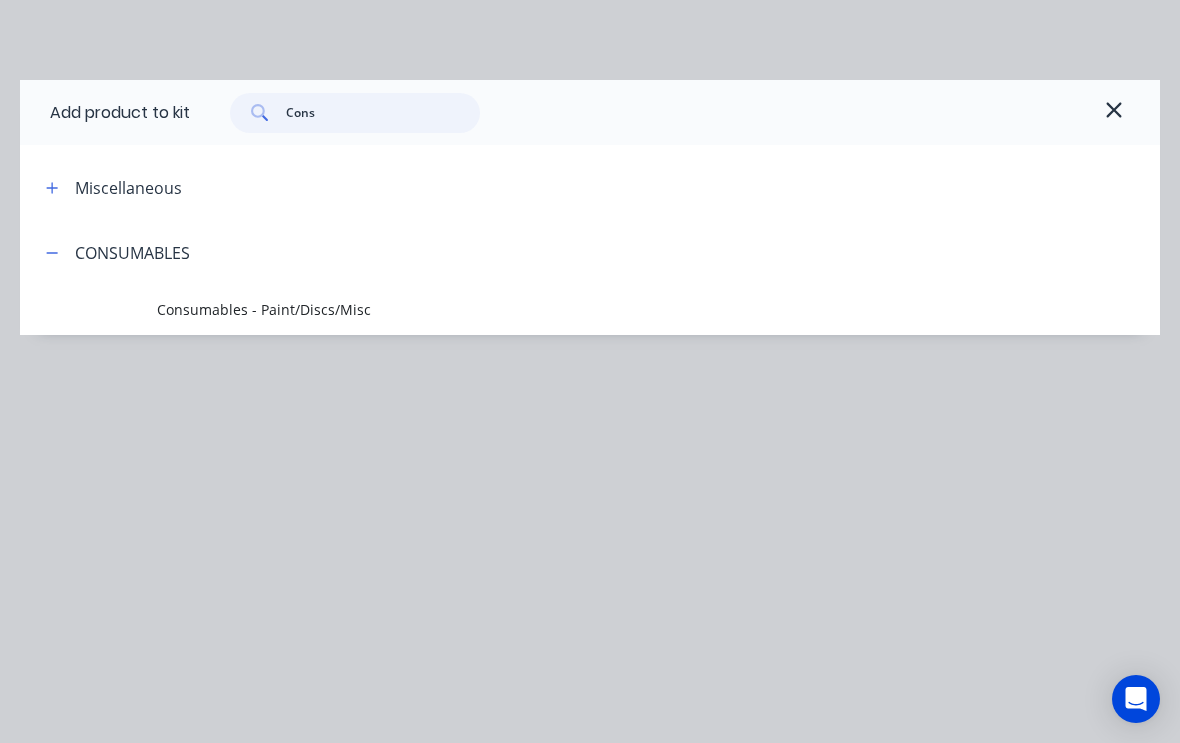 type on "Consu" 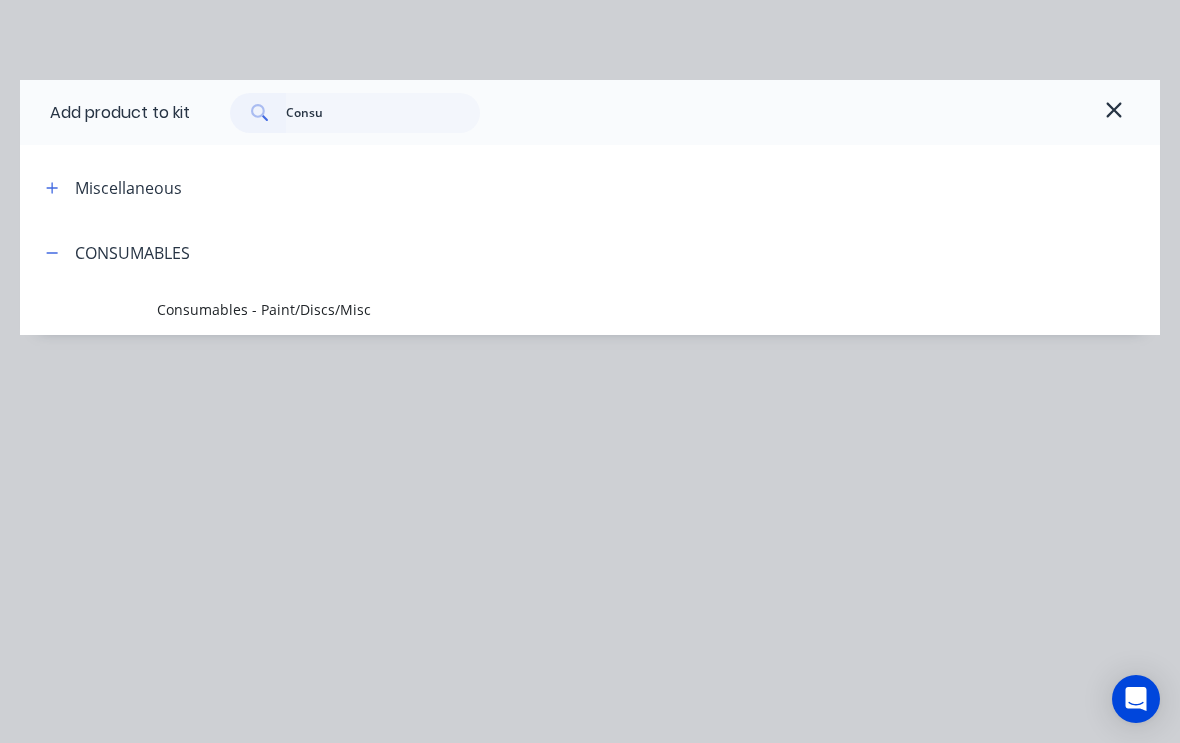 click on "Consumables - Paint/Discs/Misc" at bounding box center (558, 309) 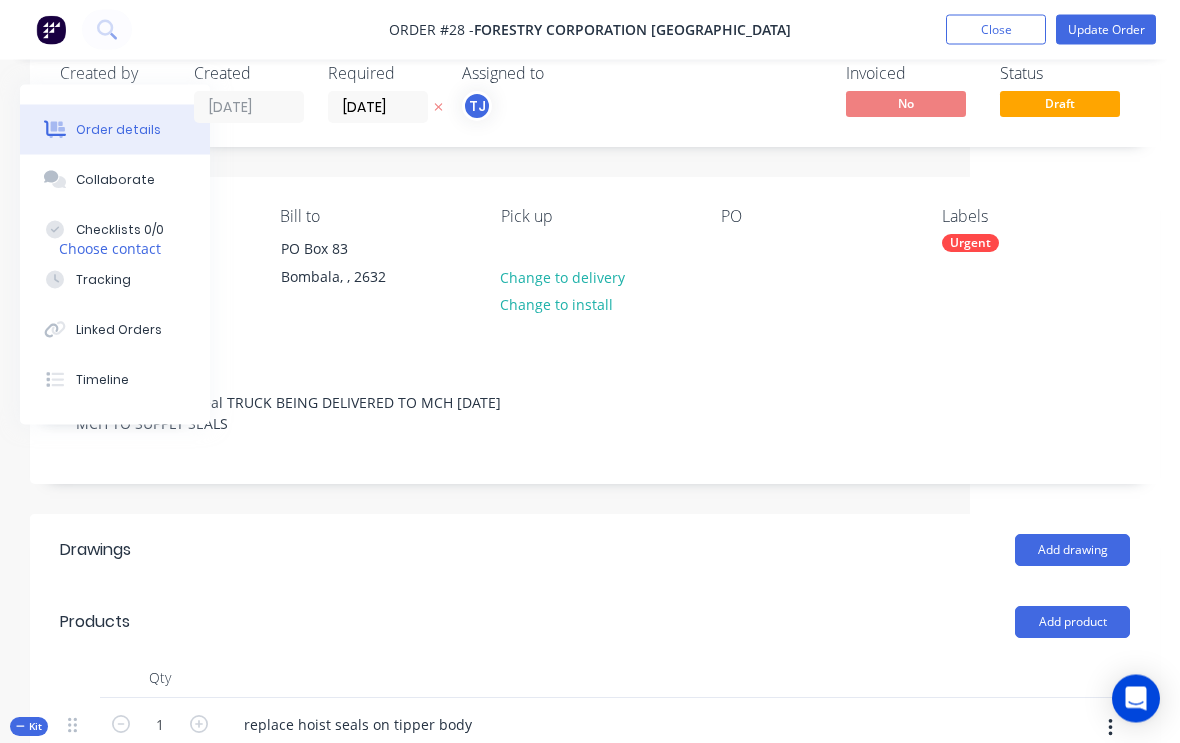 scroll, scrollTop: 0, scrollLeft: 210, axis: horizontal 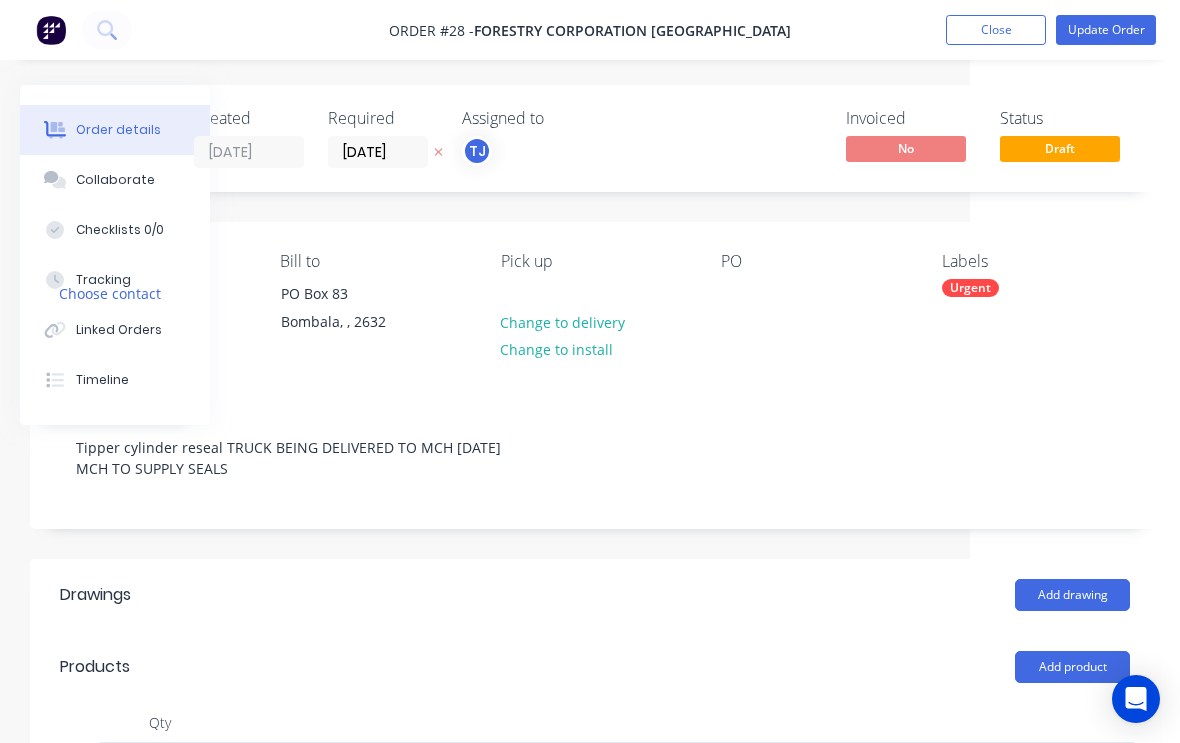 click on "Update Order" at bounding box center [1106, 30] 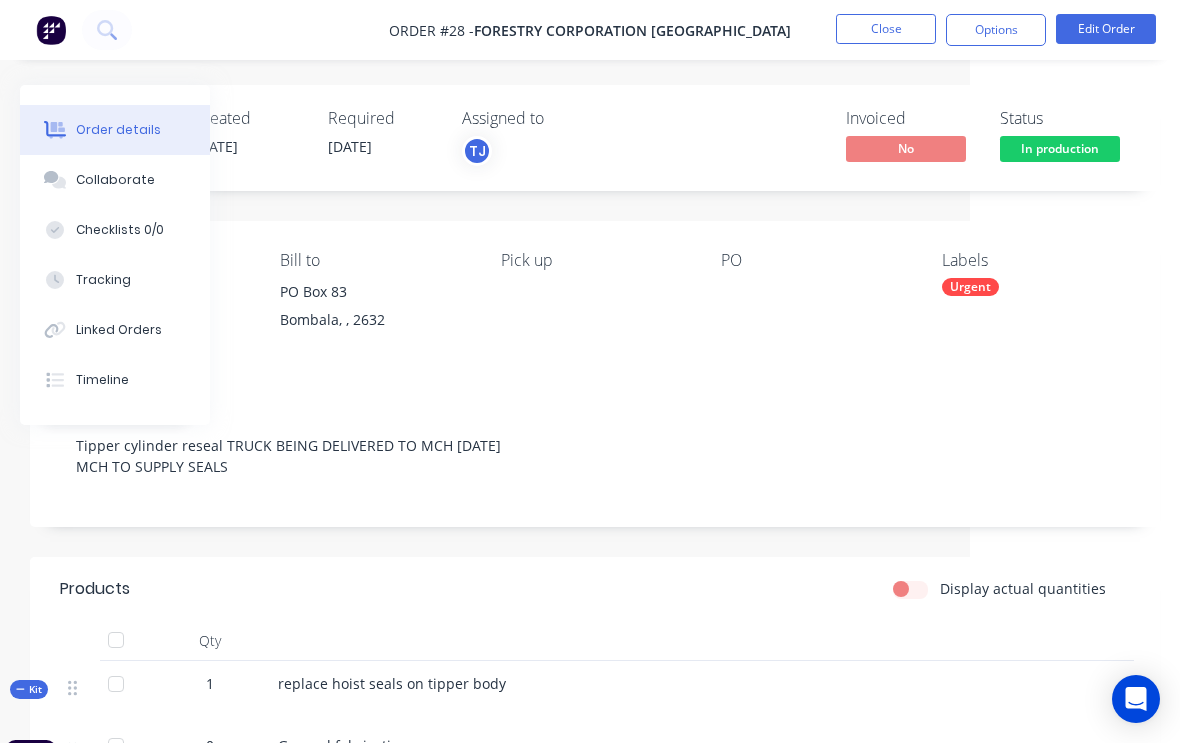 click on "Close" at bounding box center [886, 29] 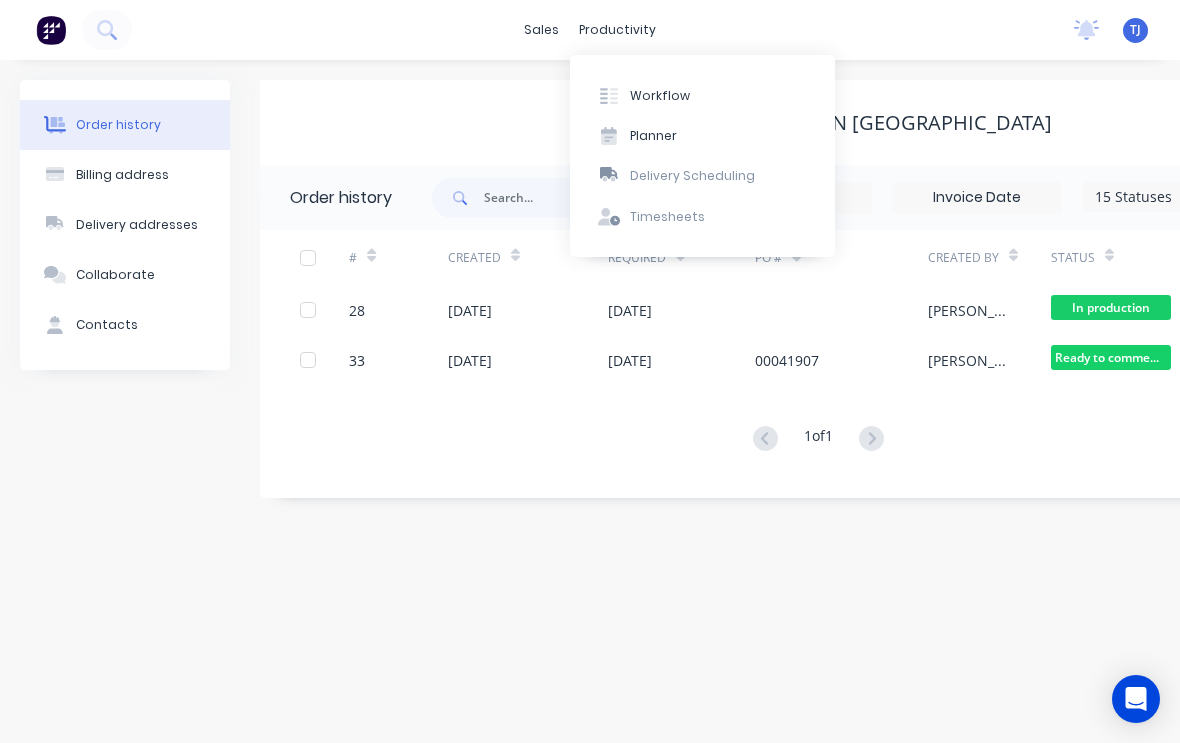 click on "Workflow" at bounding box center [660, 96] 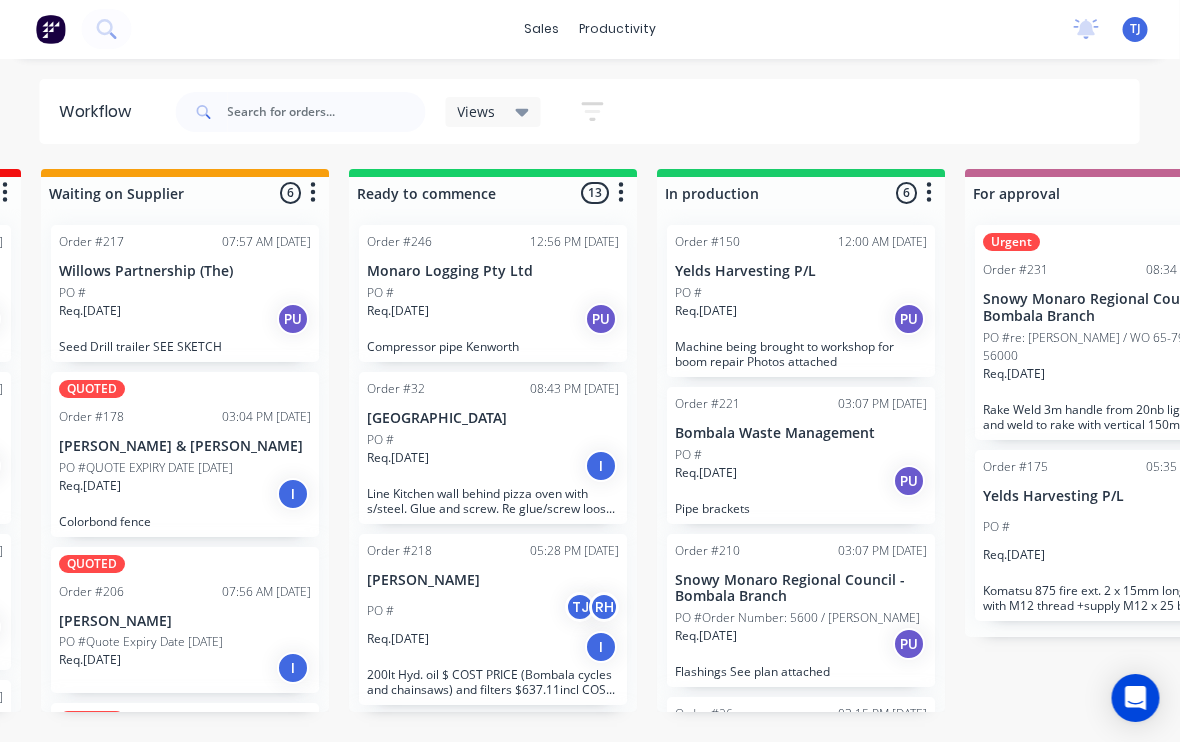 scroll, scrollTop: 3, scrollLeft: 619, axis: both 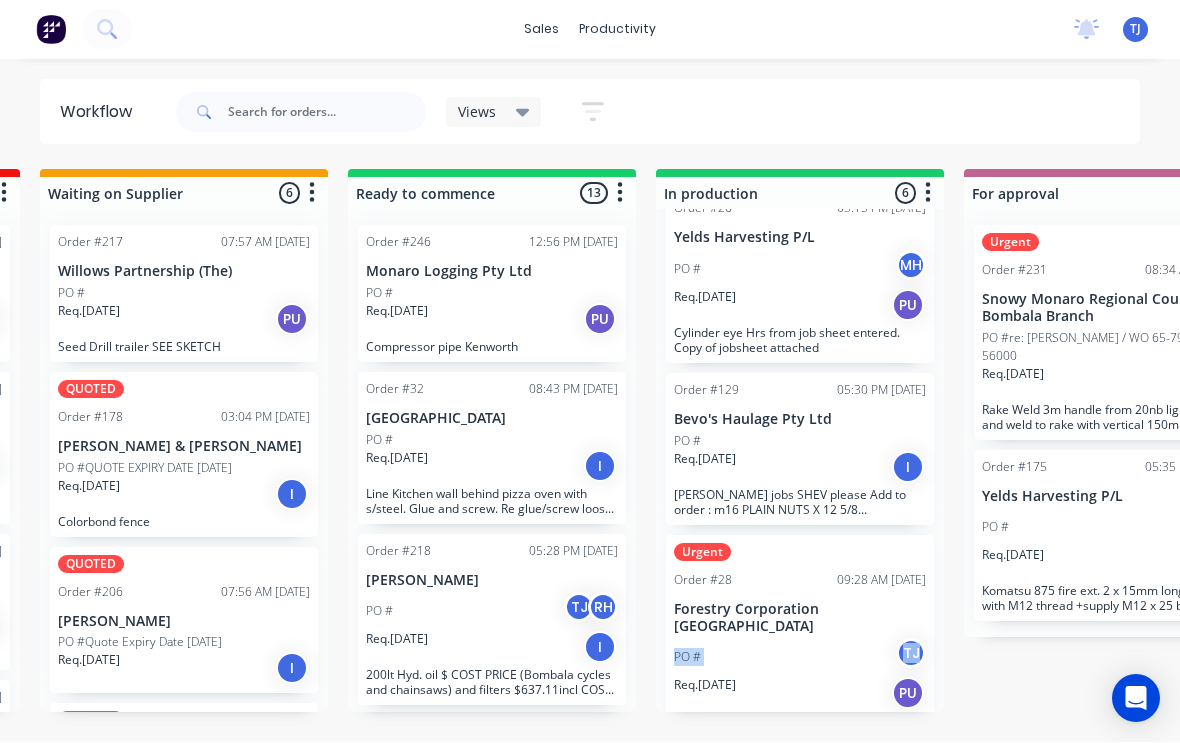 click on "Req. 26/06/25 PU" at bounding box center [800, 694] 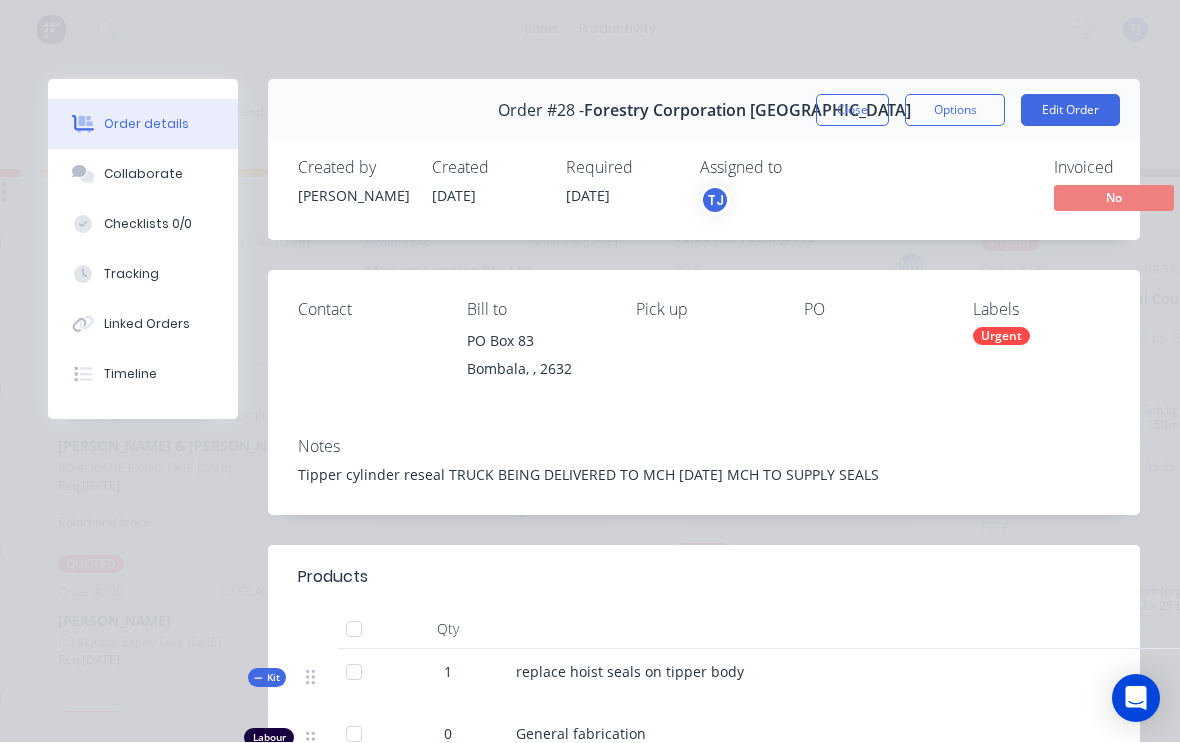 click on "Close" at bounding box center (852, 111) 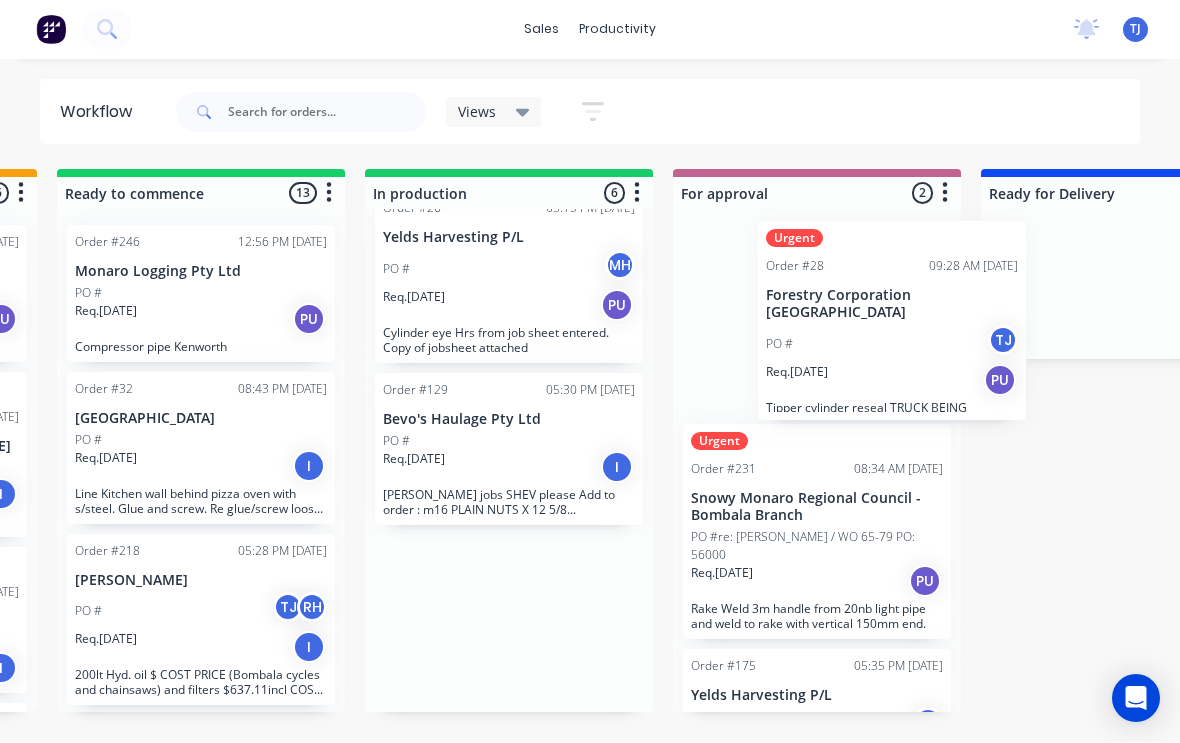 scroll, scrollTop: 3, scrollLeft: 912, axis: both 